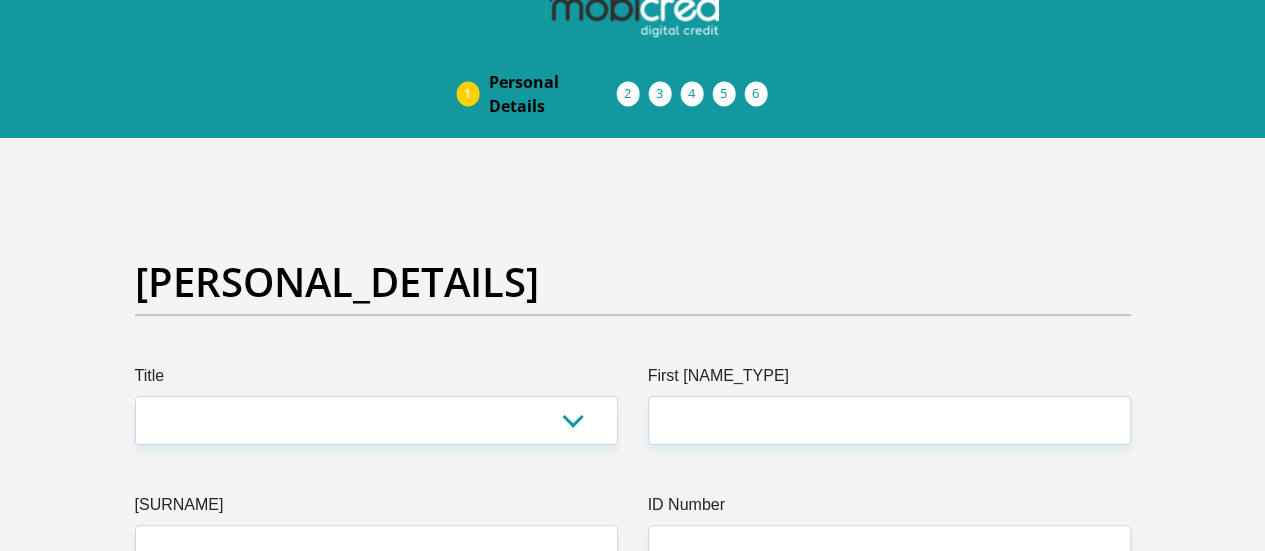 scroll, scrollTop: 0, scrollLeft: 0, axis: both 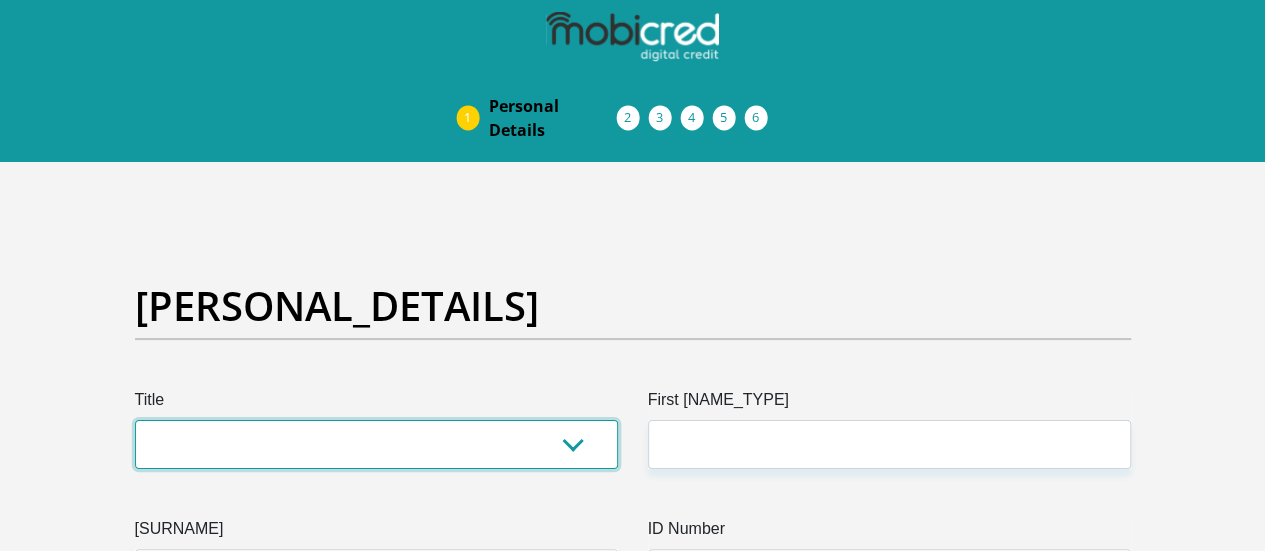 click on "[TITLE]
[TITLE]
[TITLE]
[TITLE]
[TITLE]" at bounding box center (376, 444) 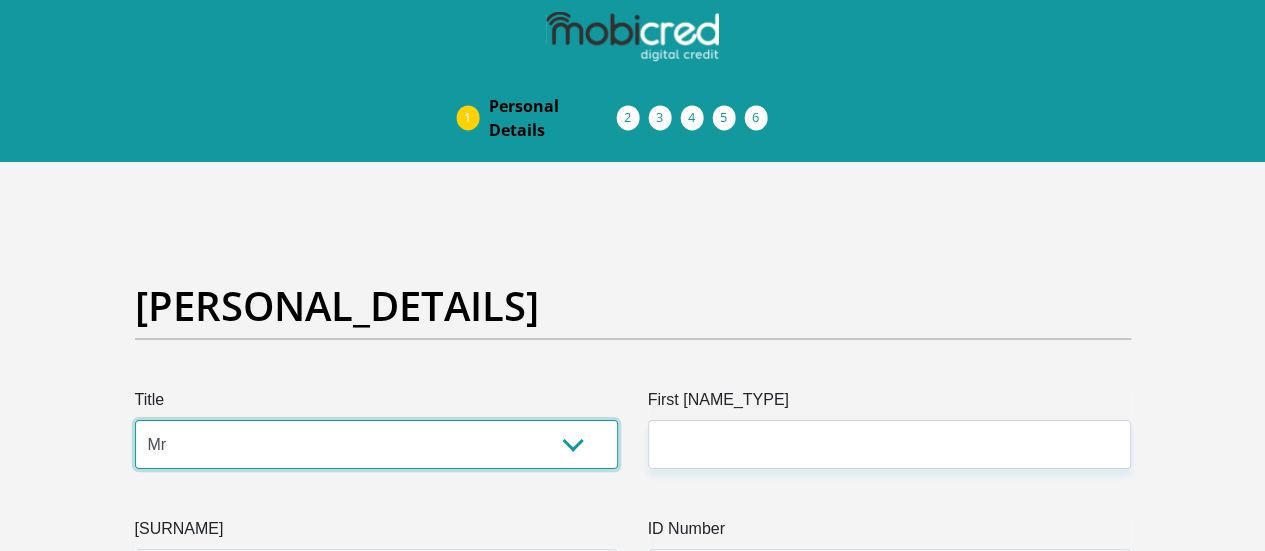 click on "[TITLE]
[TITLE]
[TITLE]
[TITLE]
[TITLE]" at bounding box center (376, 444) 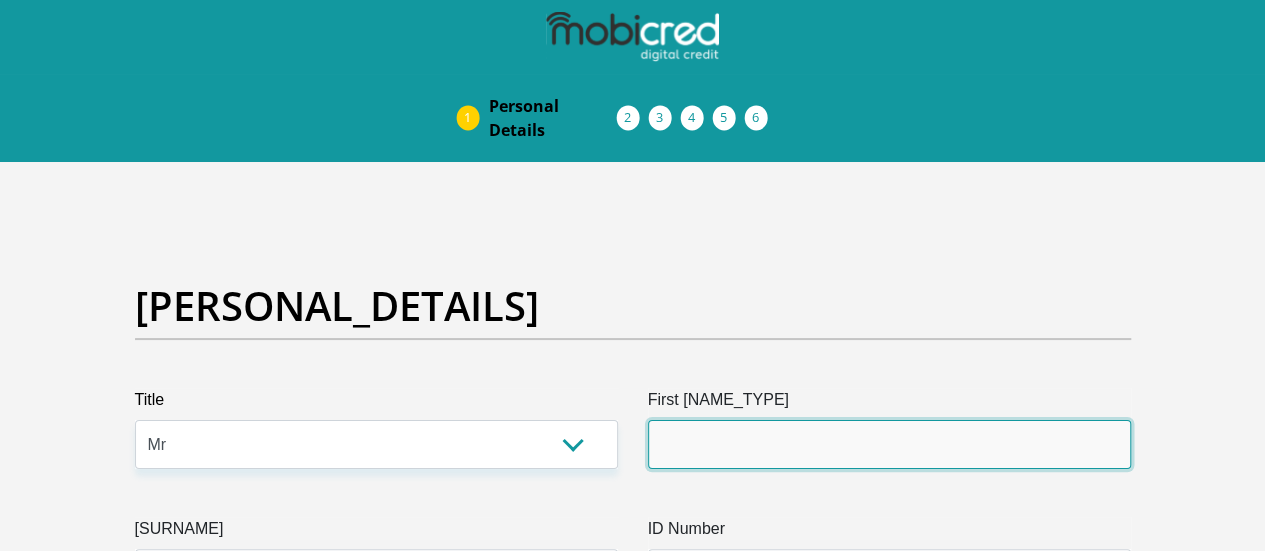 click on "First [NAME_TYPE]" at bounding box center [889, 444] 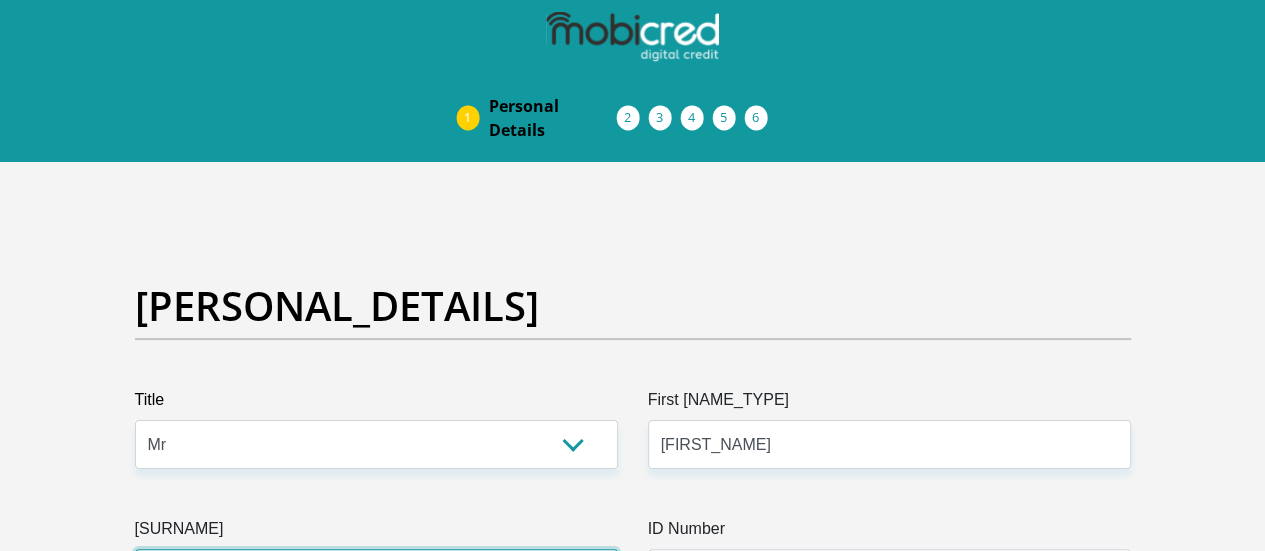 type on "Gqola" 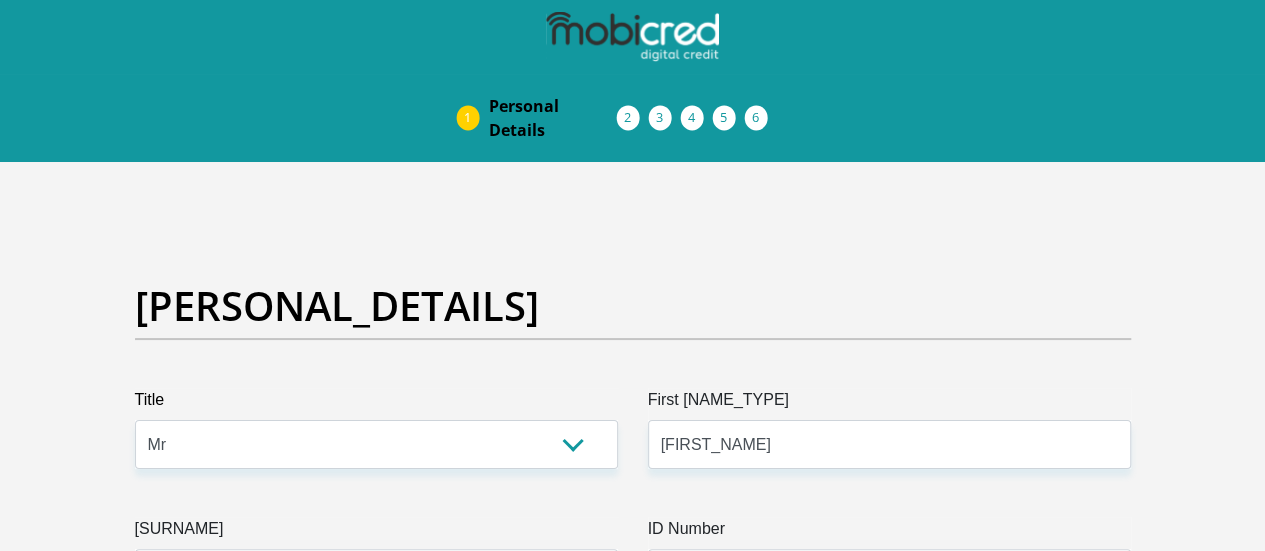 type on "[PHONE]" 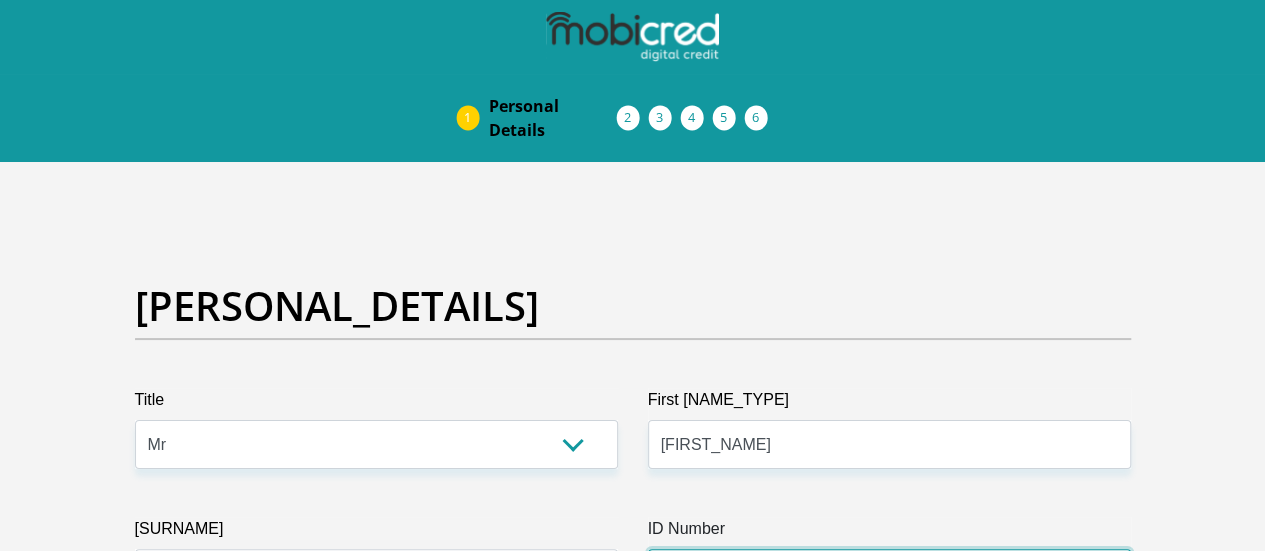 click on "ID Number" at bounding box center (889, 573) 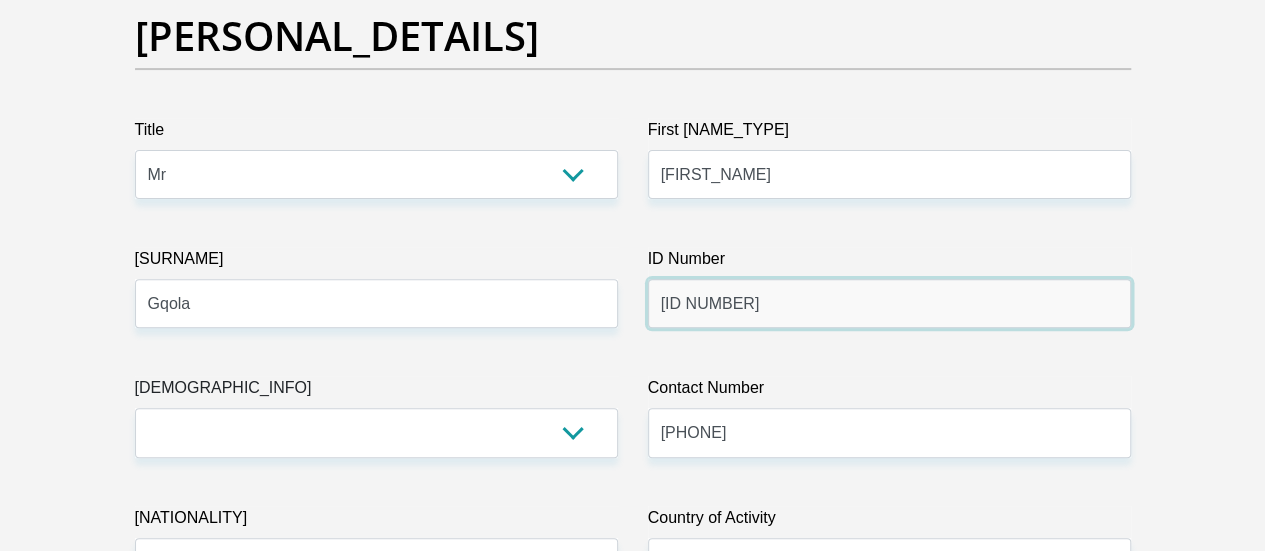 scroll, scrollTop: 273, scrollLeft: 0, axis: vertical 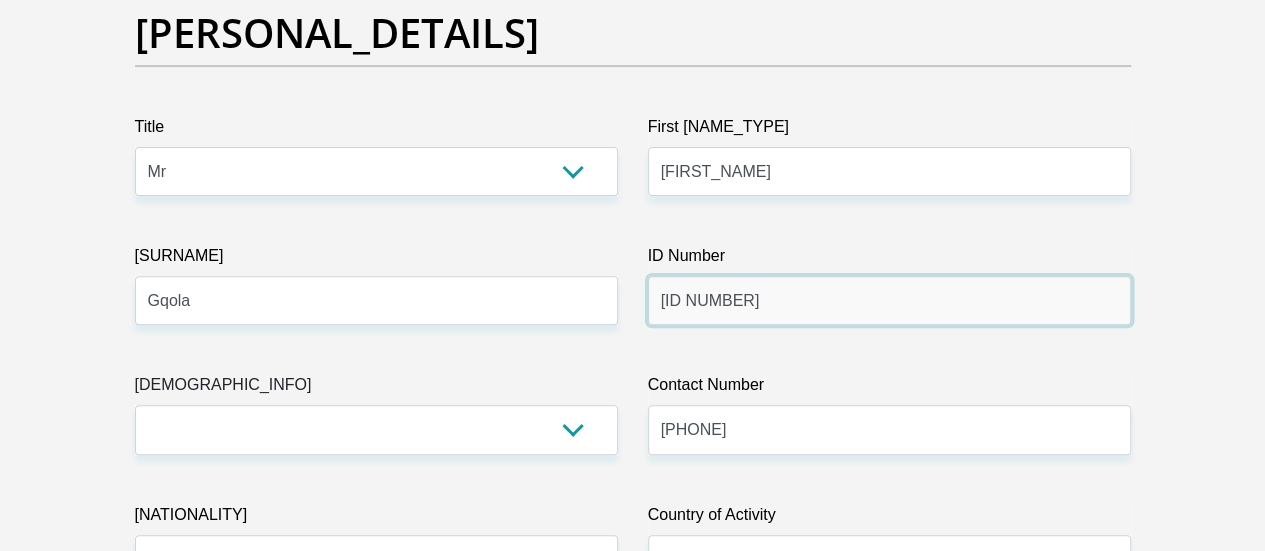 type on "[ID NUMBER]" 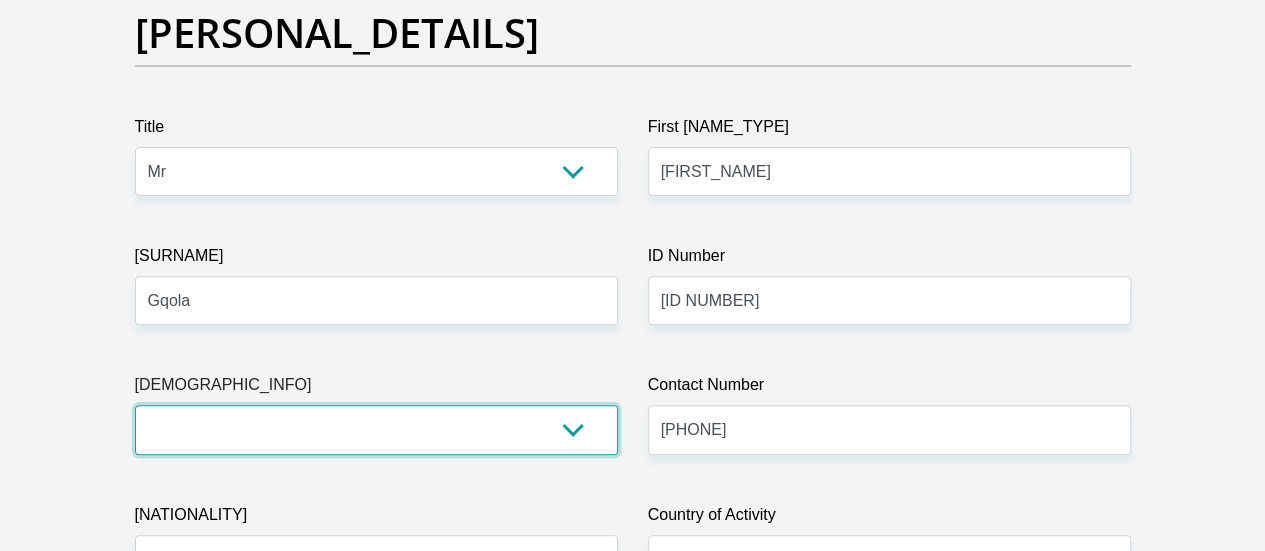 click on "Black
Coloured
Indian
White
Other" at bounding box center [376, 429] 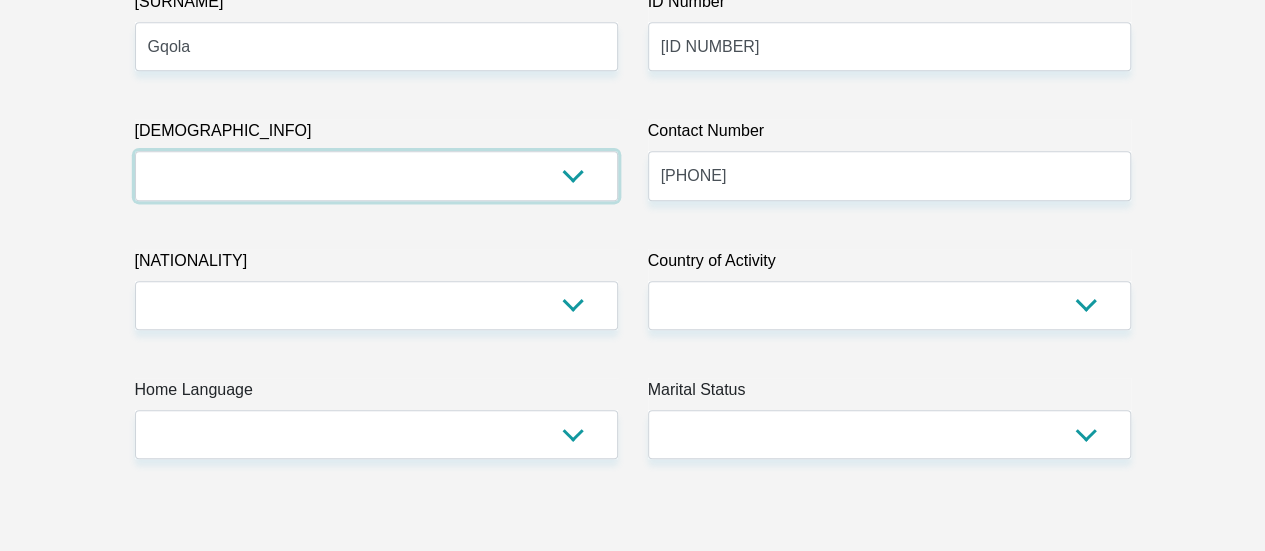 scroll, scrollTop: 536, scrollLeft: 0, axis: vertical 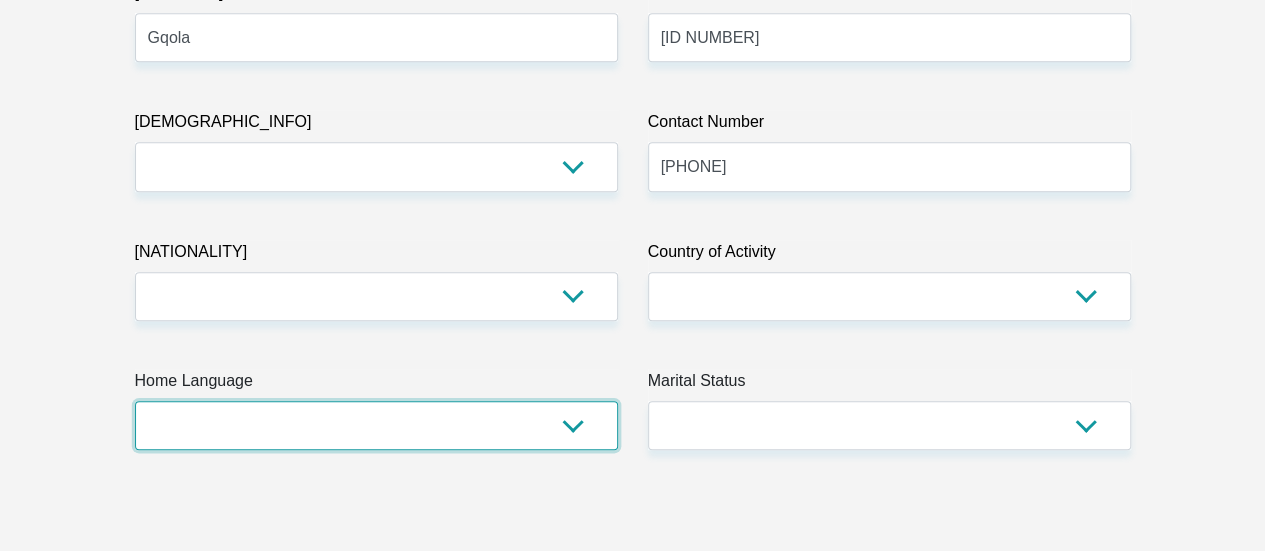 click on "Afrikaans
English
Sepedi
South Ndebele
Southern Sotho
Swati
Tsonga
Tswana
Venda
Xhosa
Zulu
Other" at bounding box center (376, 425) 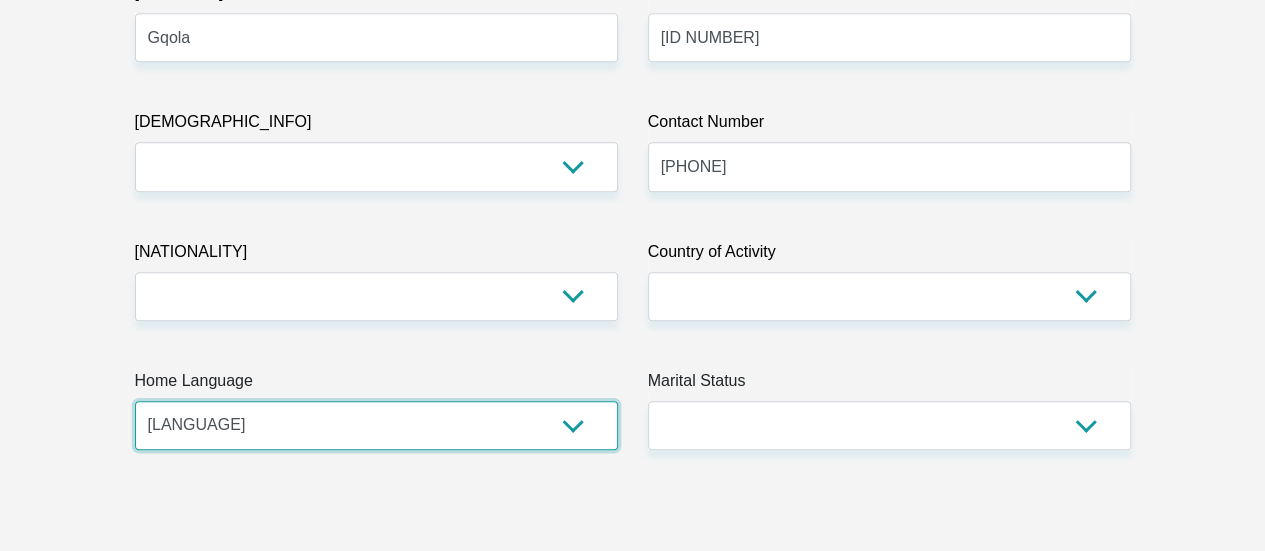 click on "Afrikaans
English
Sepedi
South Ndebele
Southern Sotho
Swati
Tsonga
Tswana
Venda
Xhosa
Zulu
Other" at bounding box center (376, 425) 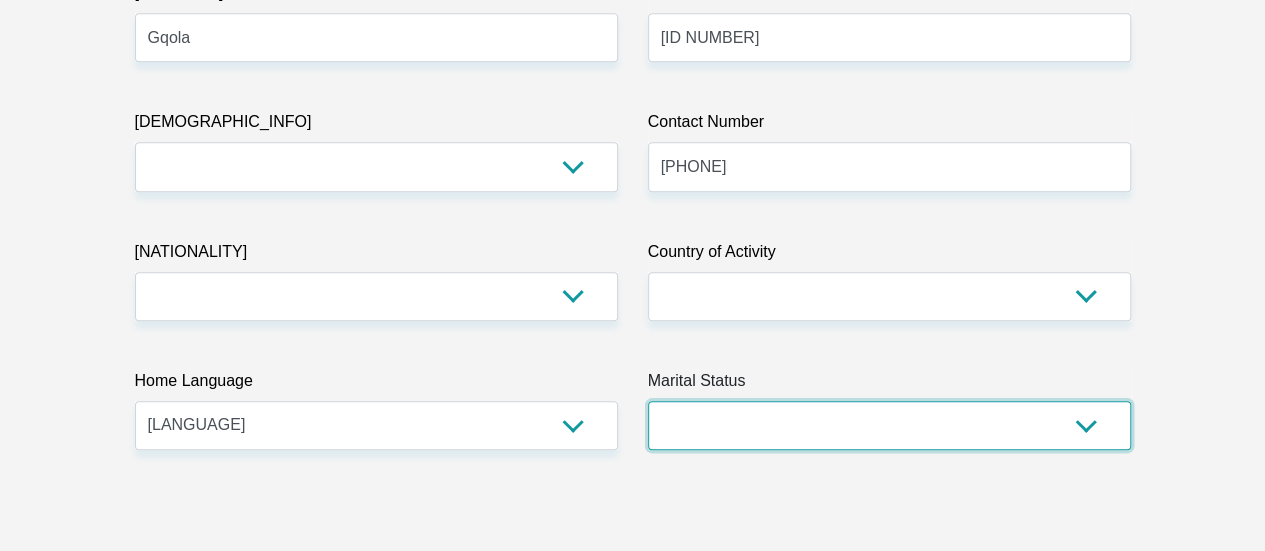 click on "Married ANC
Single
Divorced
Widowed
Married COP or Customary Law" at bounding box center [889, 425] 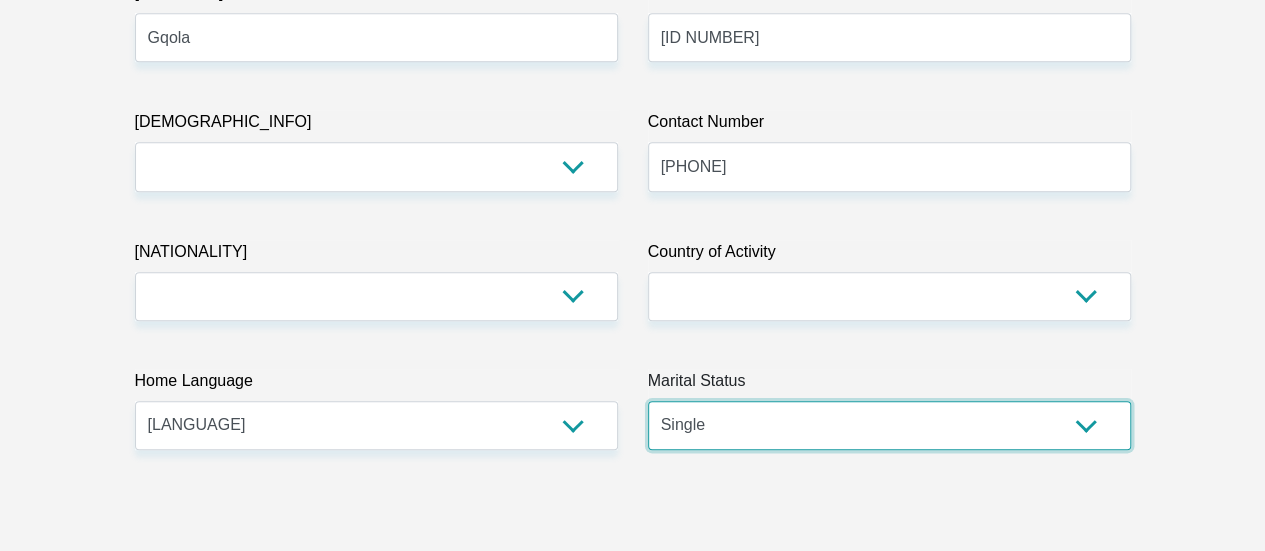 click on "Married ANC
Single
Divorced
Widowed
Married COP or Customary Law" at bounding box center (889, 425) 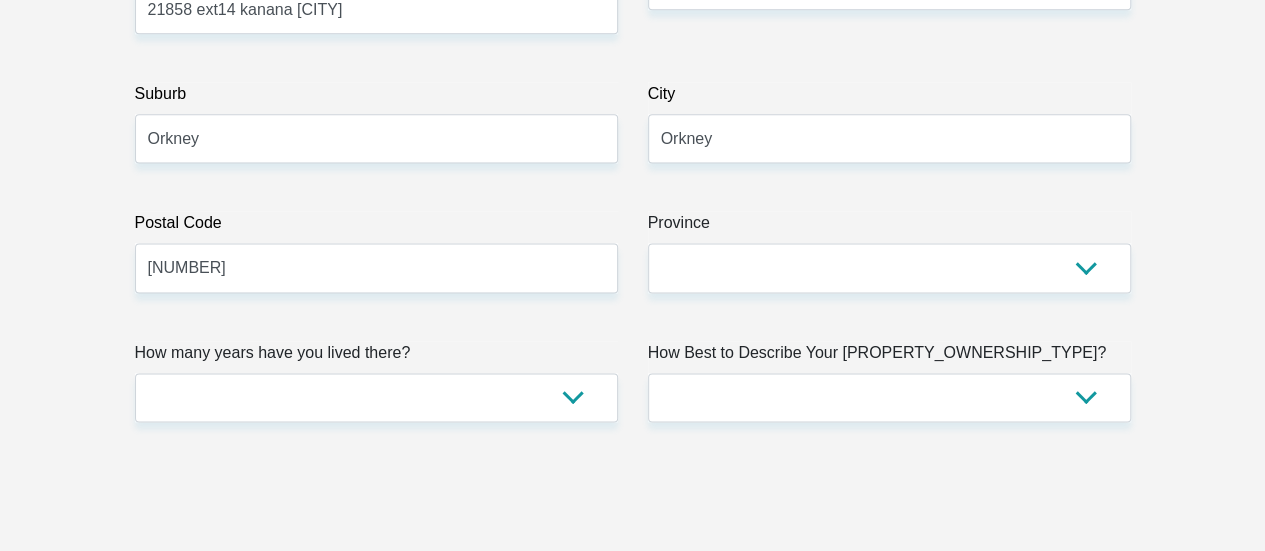 scroll, scrollTop: 1286, scrollLeft: 0, axis: vertical 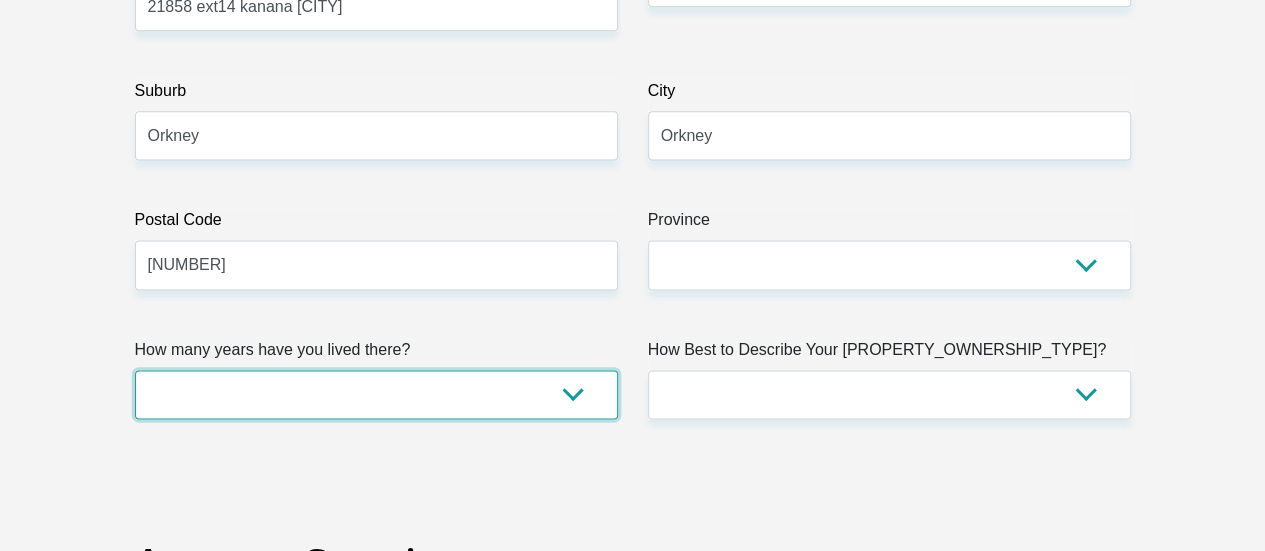 click on "less than 1 year
1-3 years
3-5 years
5+ years" at bounding box center (376, 394) 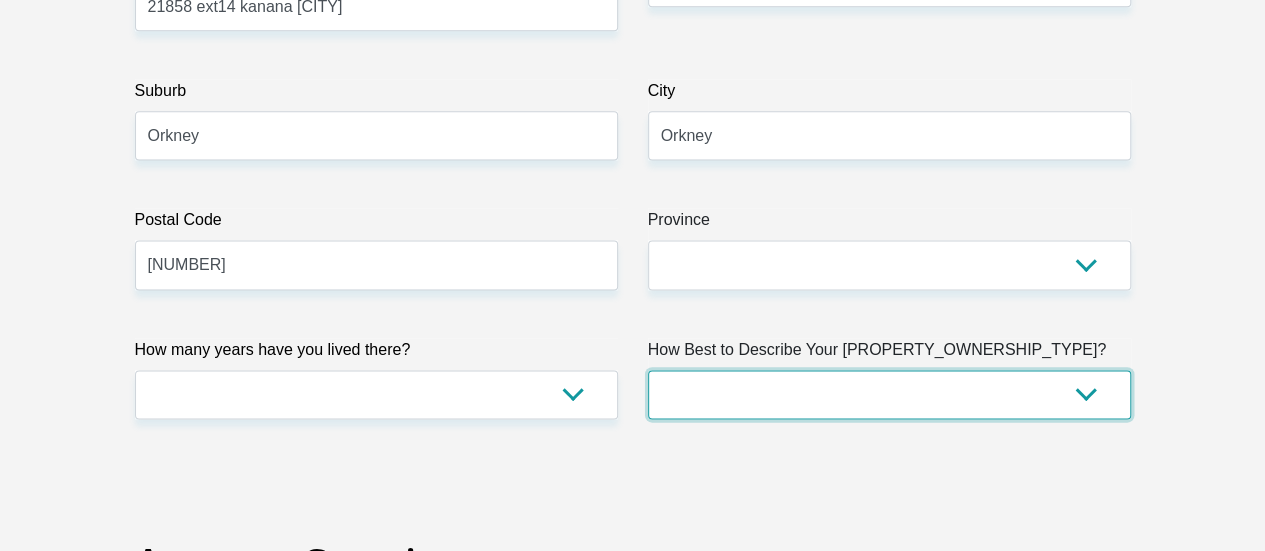 click on "Owned
Rented
Family Owned
Company Dwelling" at bounding box center [889, 394] 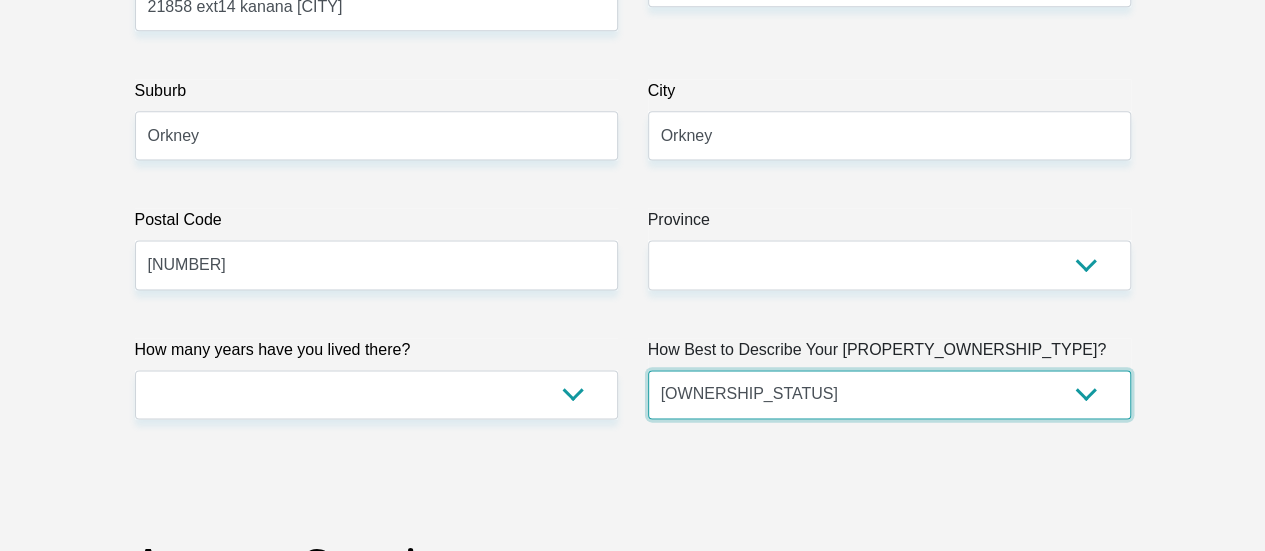 click on "Owned
Rented
Family Owned
Company Dwelling" at bounding box center (889, 394) 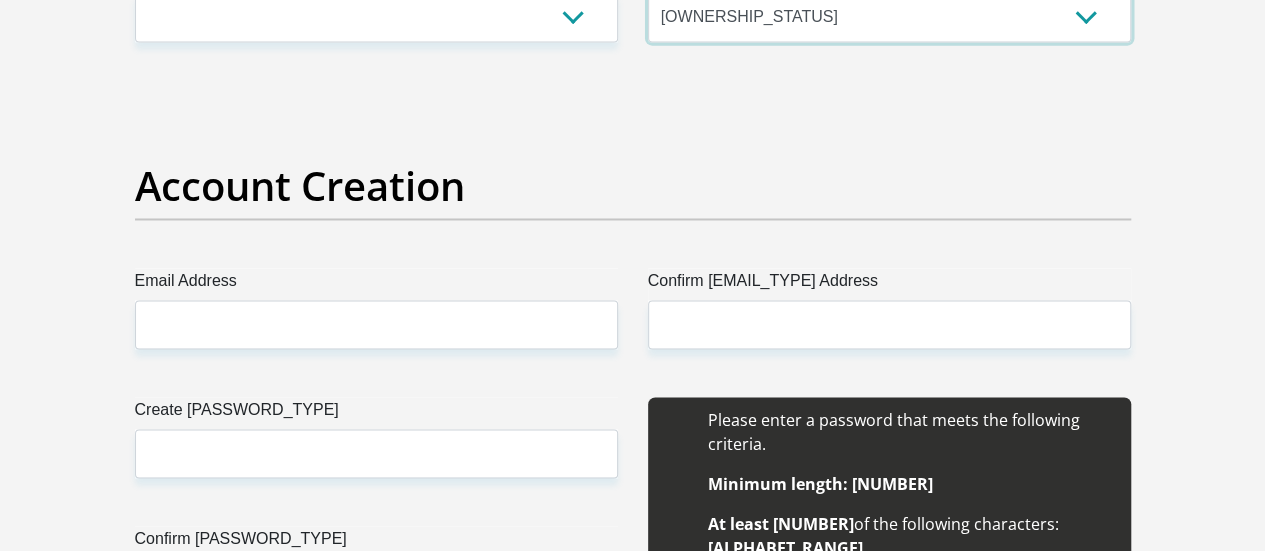 scroll, scrollTop: 1664, scrollLeft: 0, axis: vertical 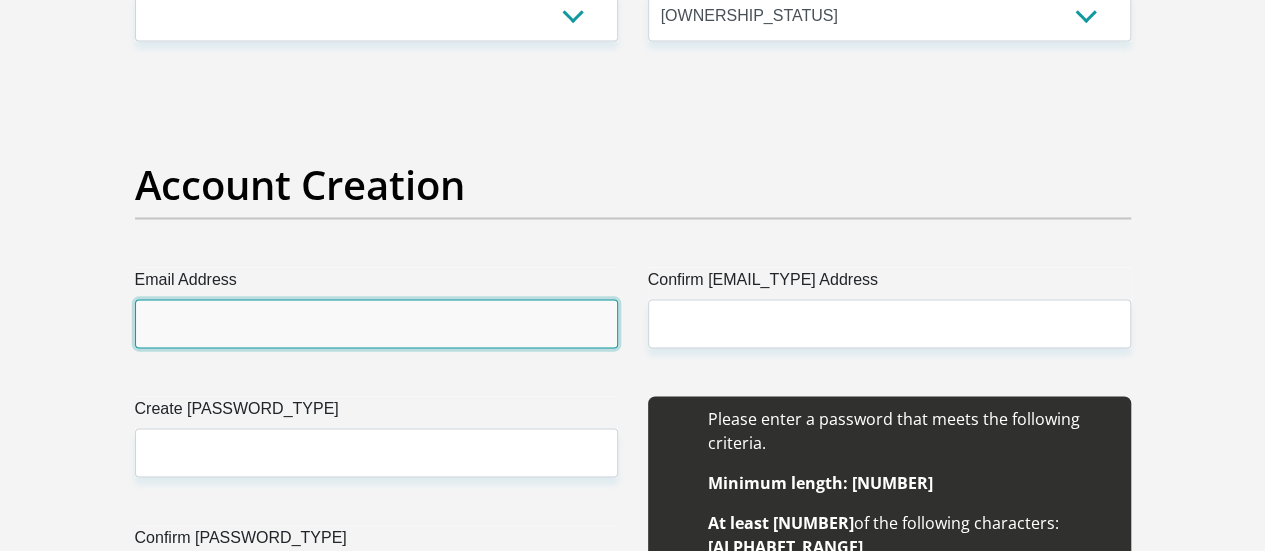 click on "Email Address" at bounding box center (376, 323) 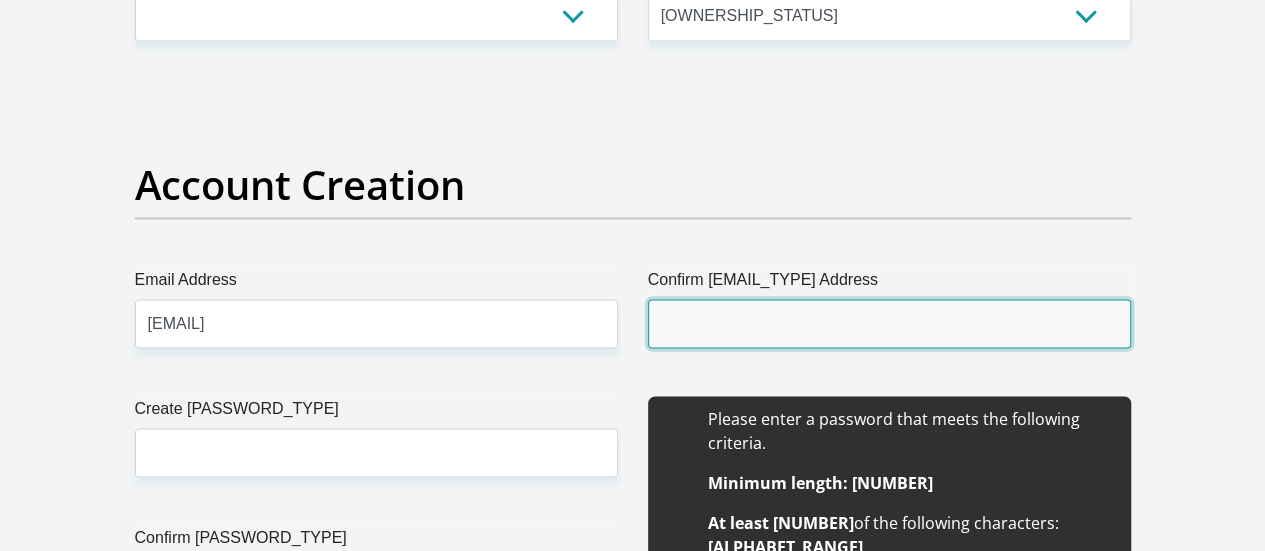 type on "[EMAIL]" 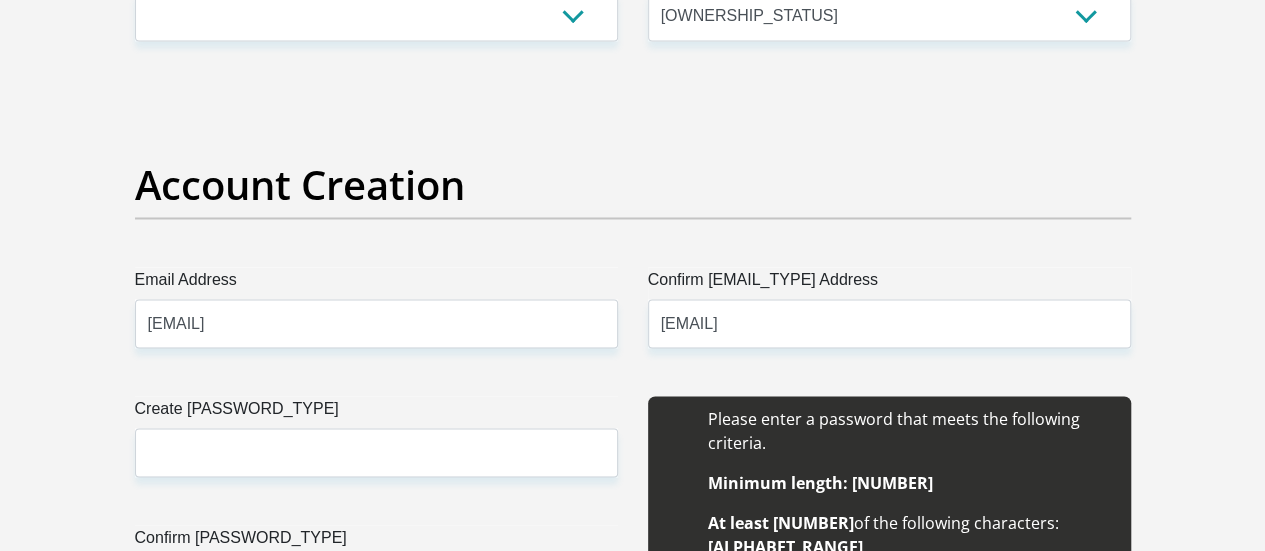 type 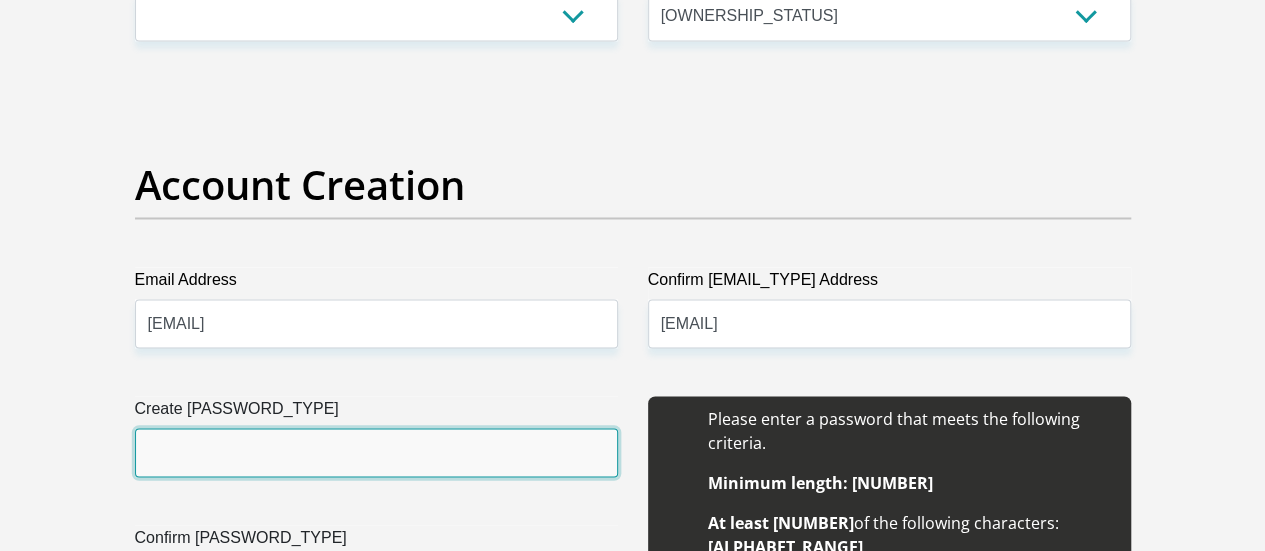 click on "Create [PASSWORD_TYPE]" at bounding box center [376, 452] 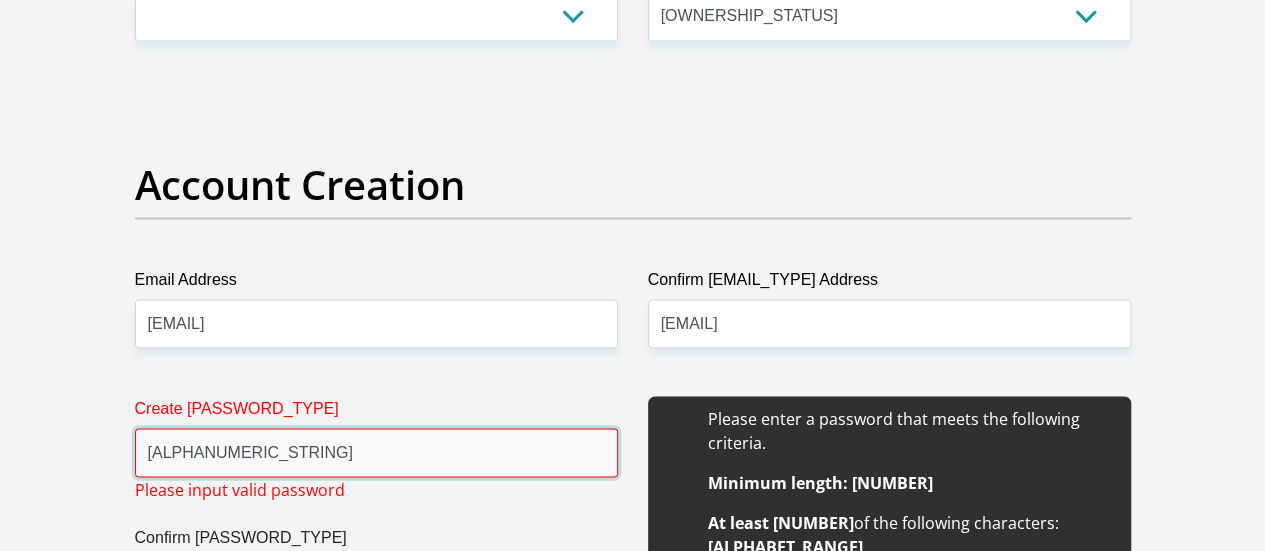 drag, startPoint x: 324, startPoint y: 358, endPoint x: 128, endPoint y: 348, distance: 196.25494 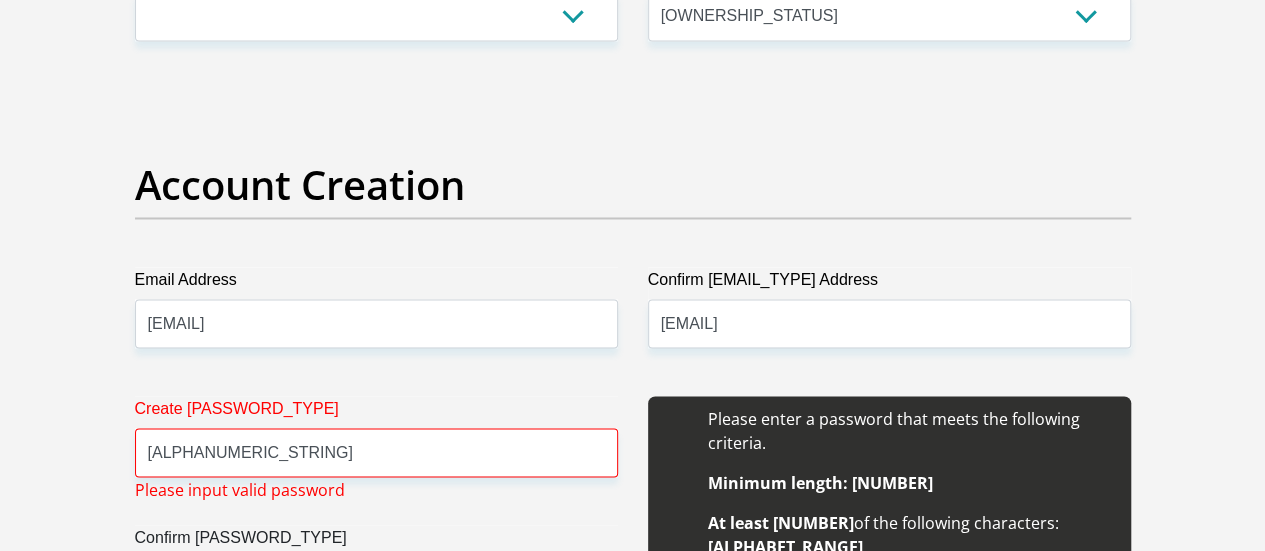 click on "Confirm [PASSWORD_TYPE]" at bounding box center (376, 581) 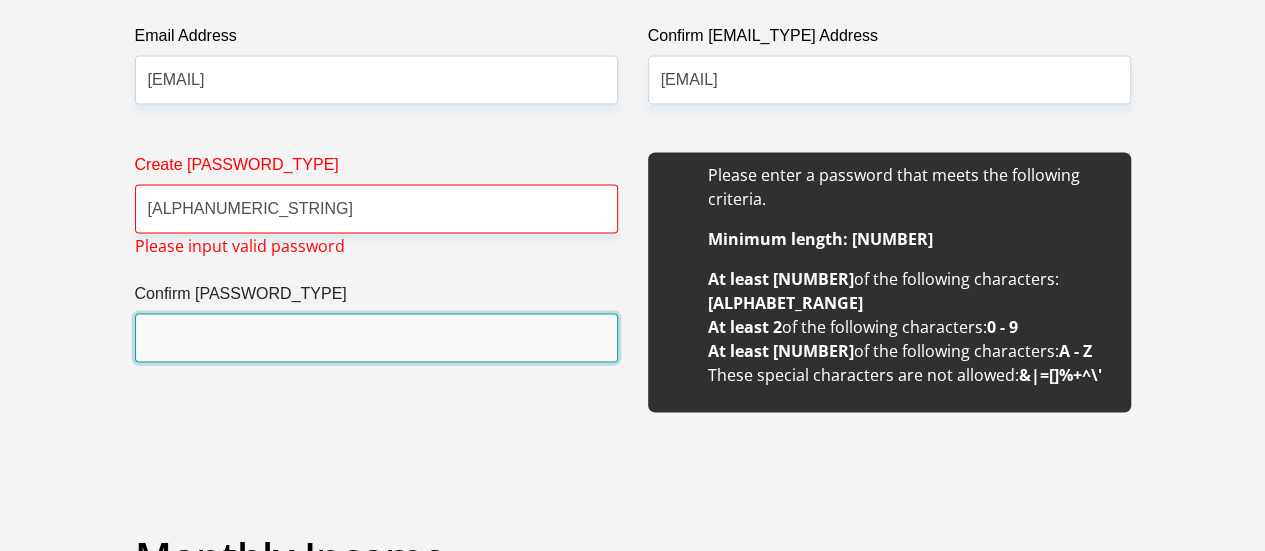 scroll, scrollTop: 1908, scrollLeft: 0, axis: vertical 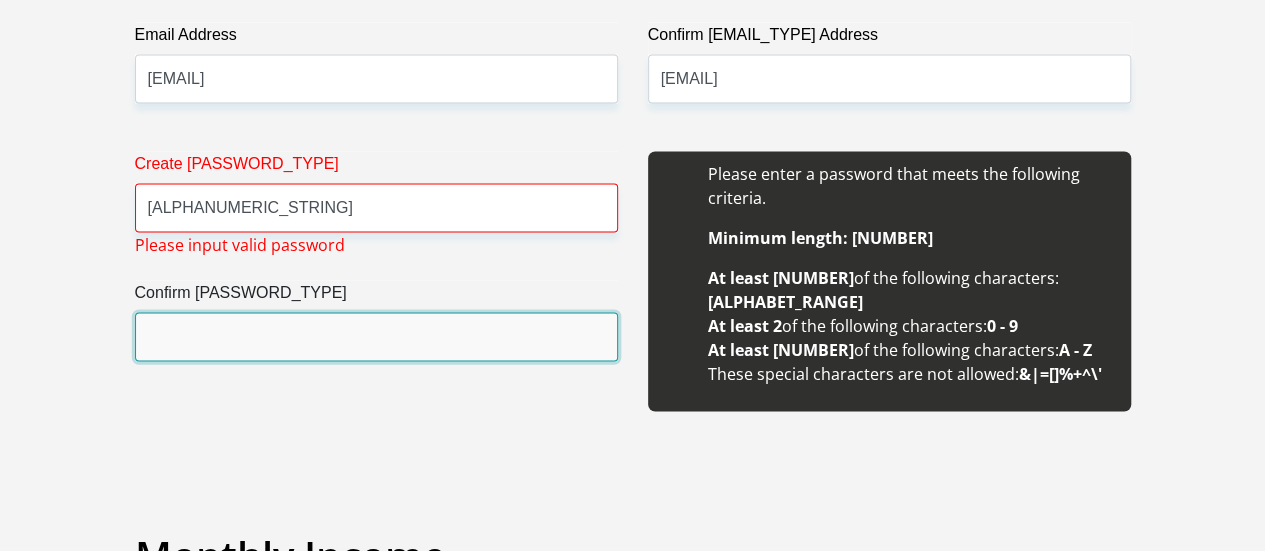 click on "Confirm [PASSWORD_TYPE]" at bounding box center (376, 337) 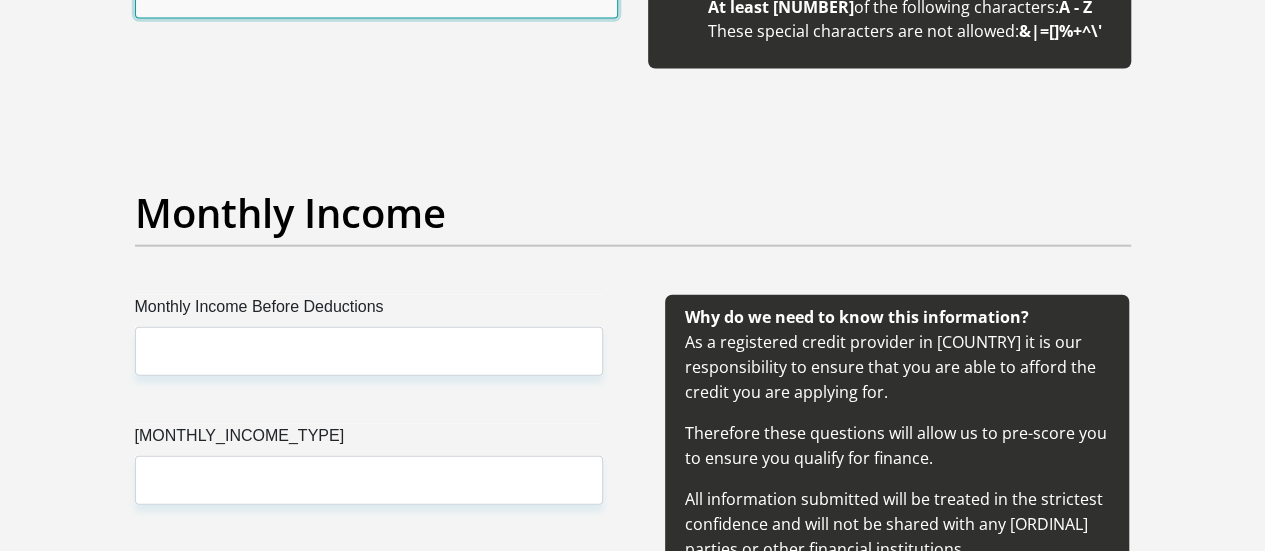 scroll, scrollTop: 2289, scrollLeft: 0, axis: vertical 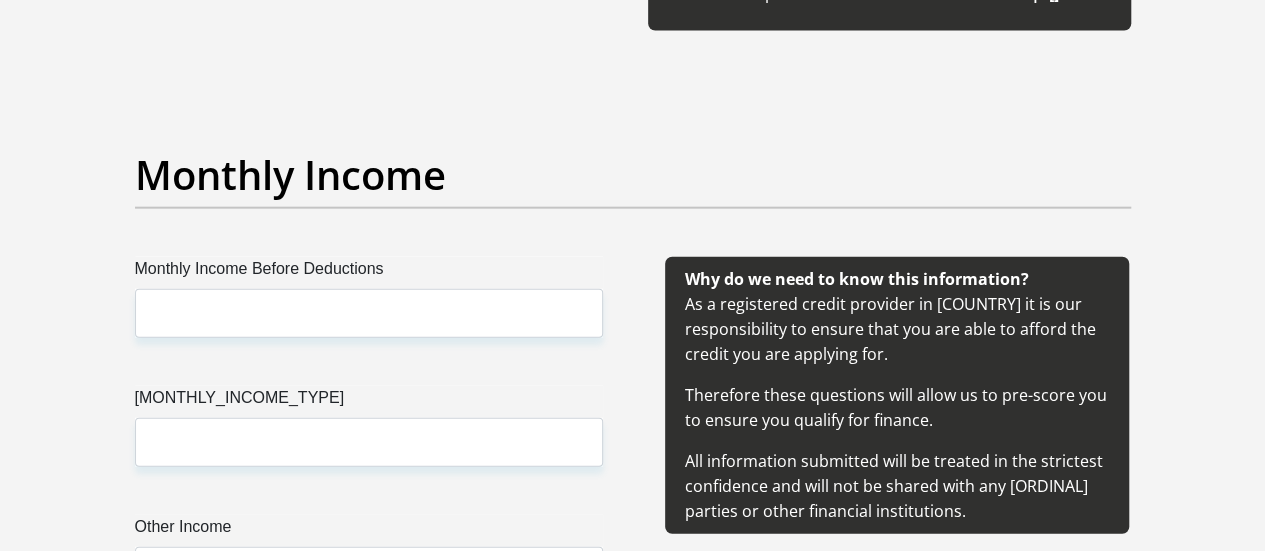 click on "Monthly Income Before Deductions" at bounding box center [369, 273] 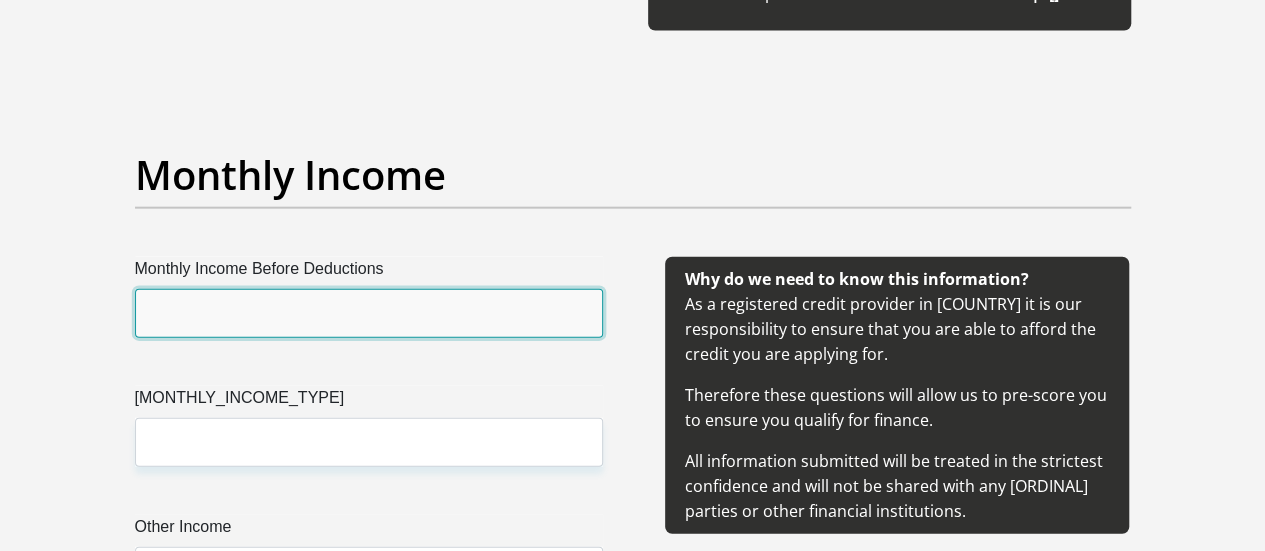 click on "Monthly Income Before Deductions" at bounding box center [369, 313] 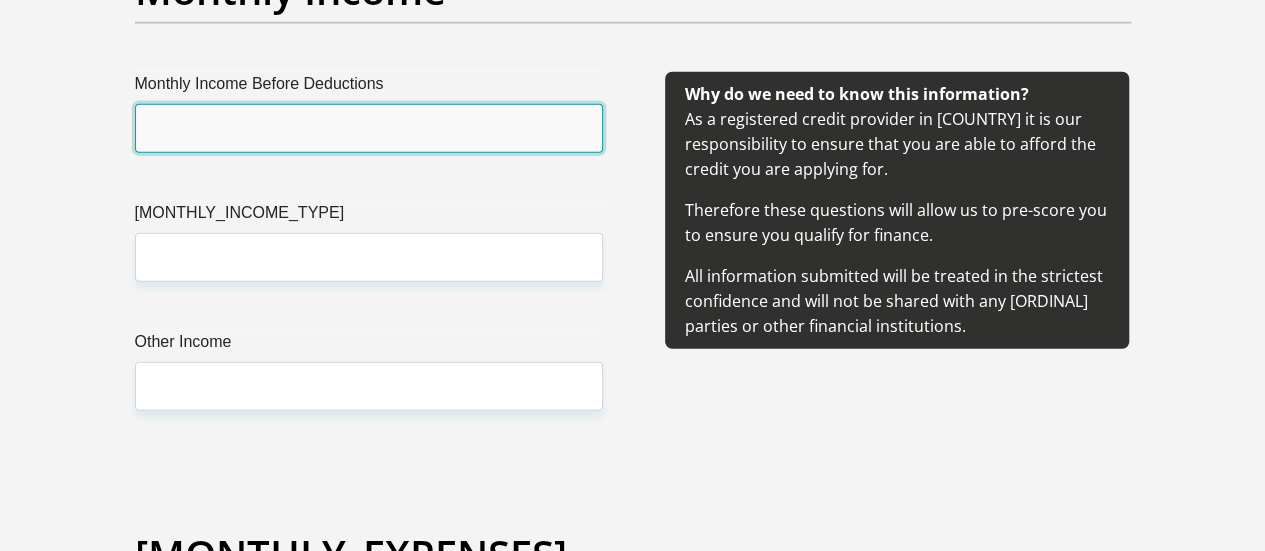 scroll, scrollTop: 2192, scrollLeft: 0, axis: vertical 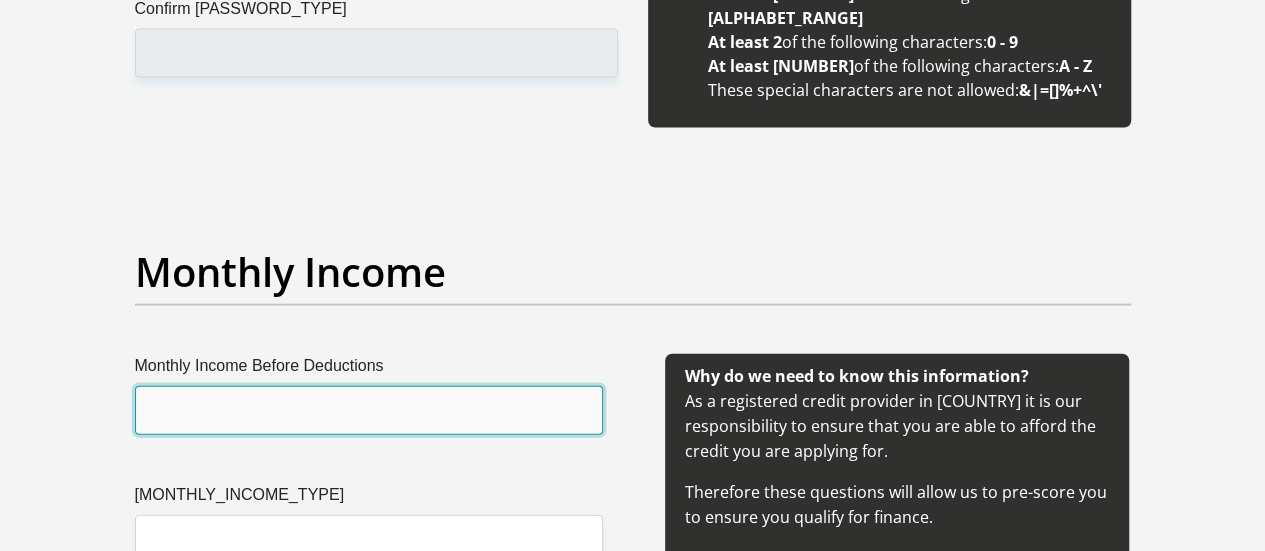 click on "Monthly Income Before Deductions" at bounding box center [369, 410] 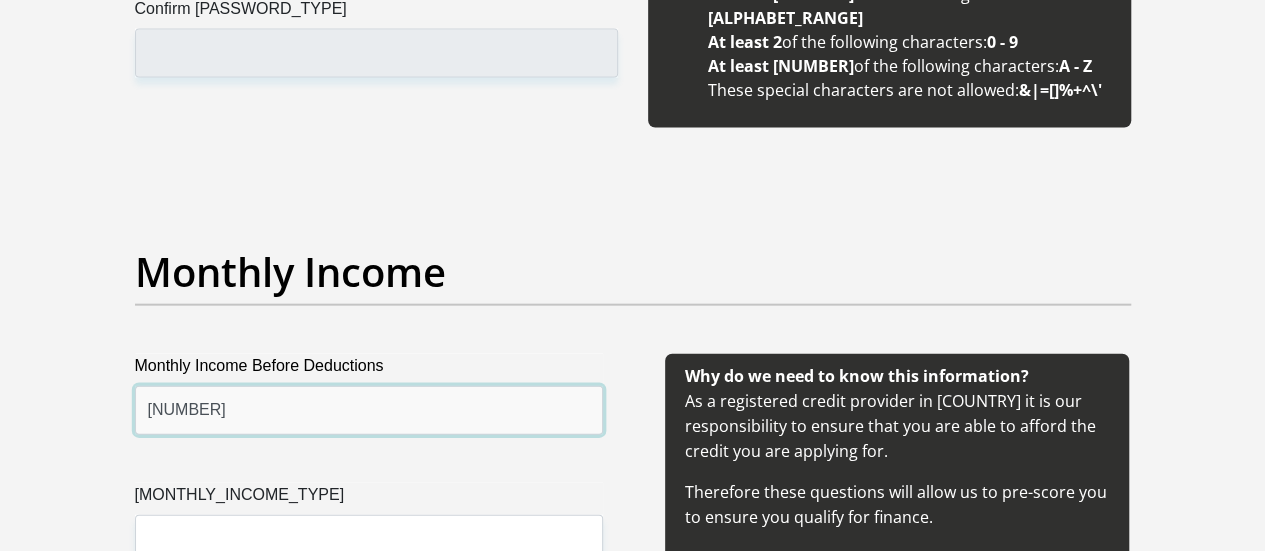 type on "[NUMBER]" 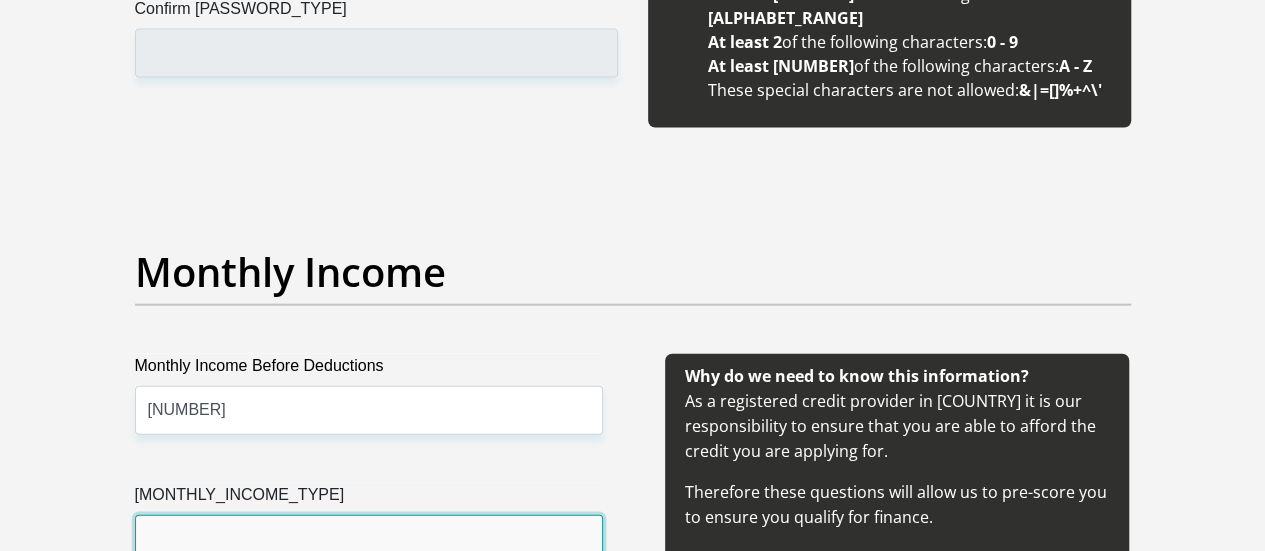 click on "[MONTHLY_INCOME_TYPE]" at bounding box center [369, 539] 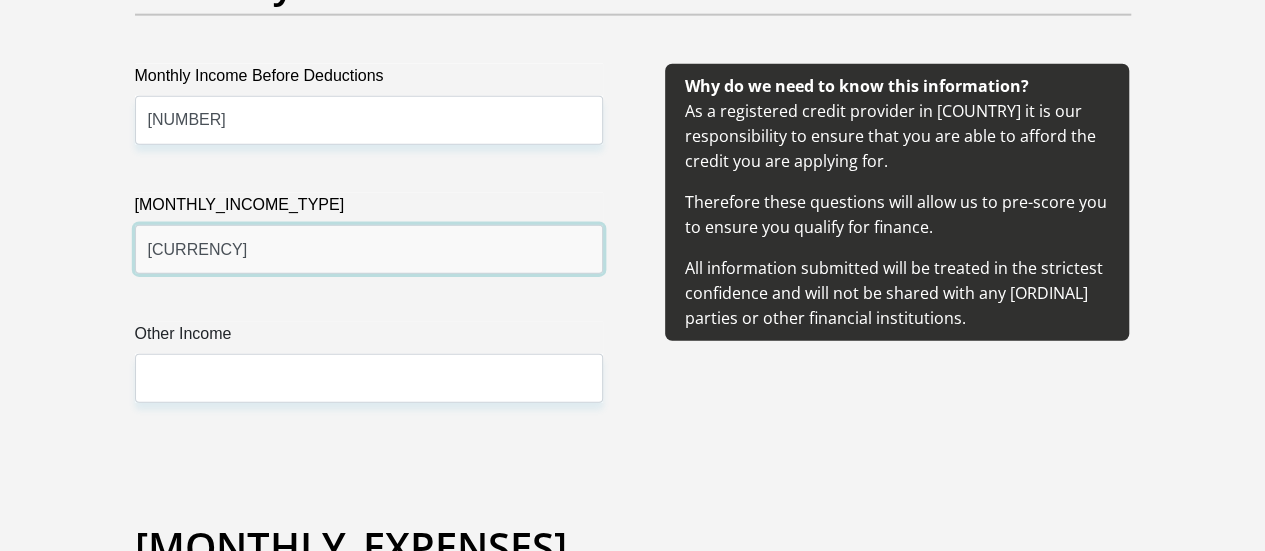 scroll, scrollTop: 2488, scrollLeft: 0, axis: vertical 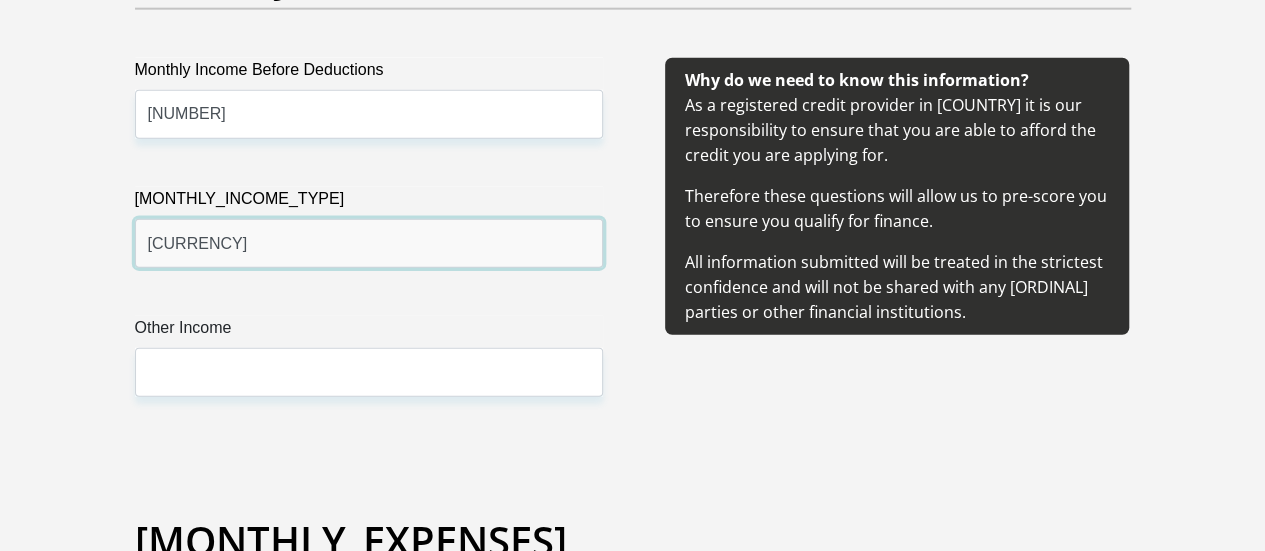 type on "[CURRENCY]" 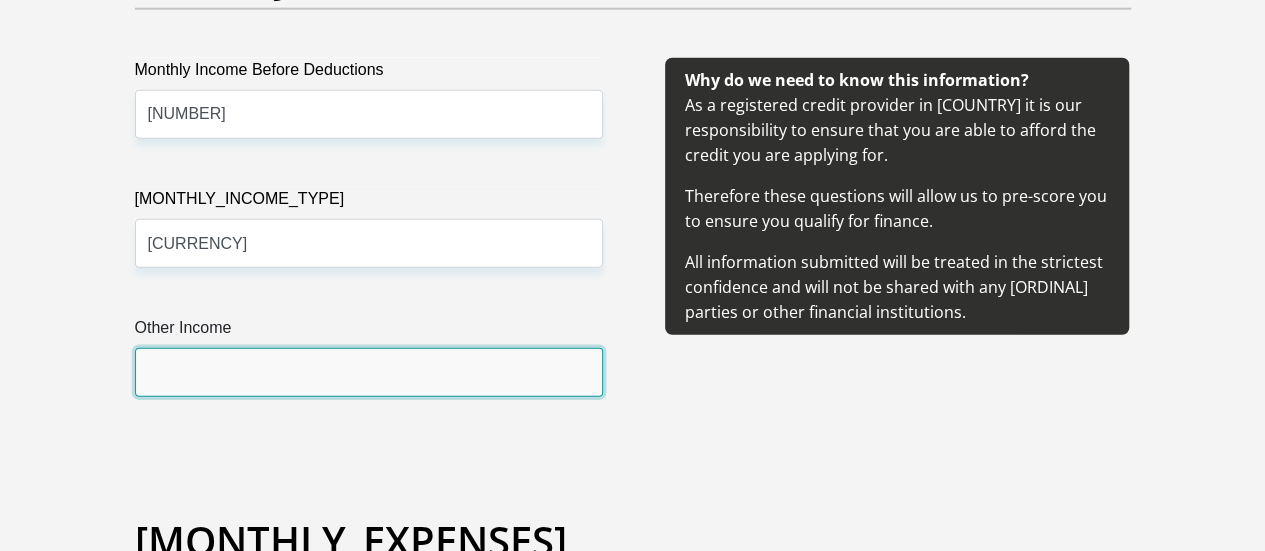 click on "Other Income" at bounding box center (369, 372) 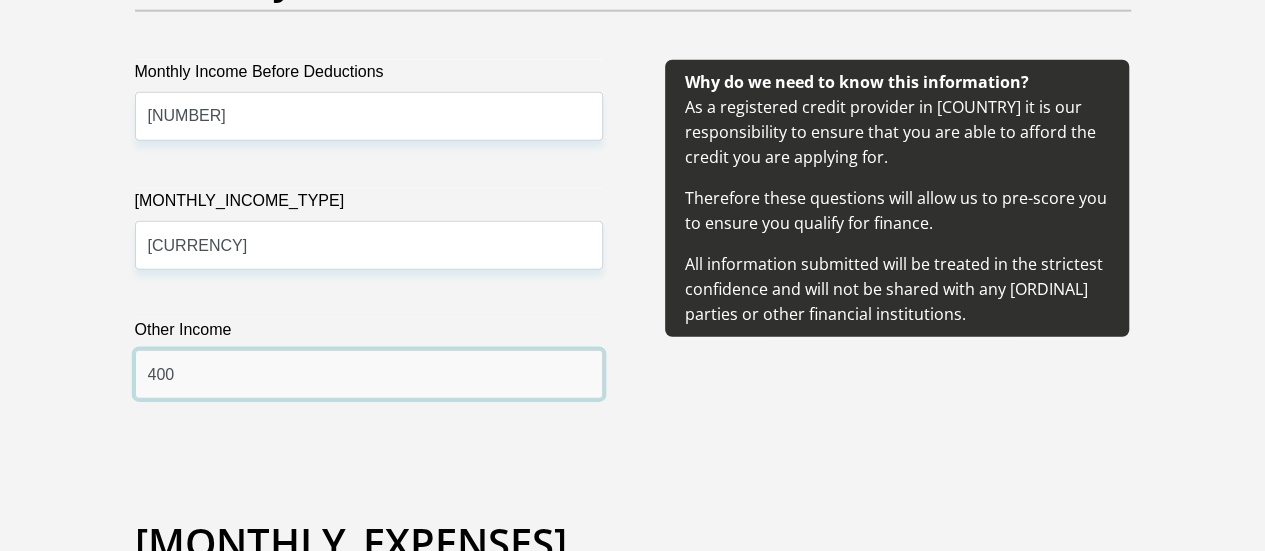 scroll, scrollTop: 2475, scrollLeft: 0, axis: vertical 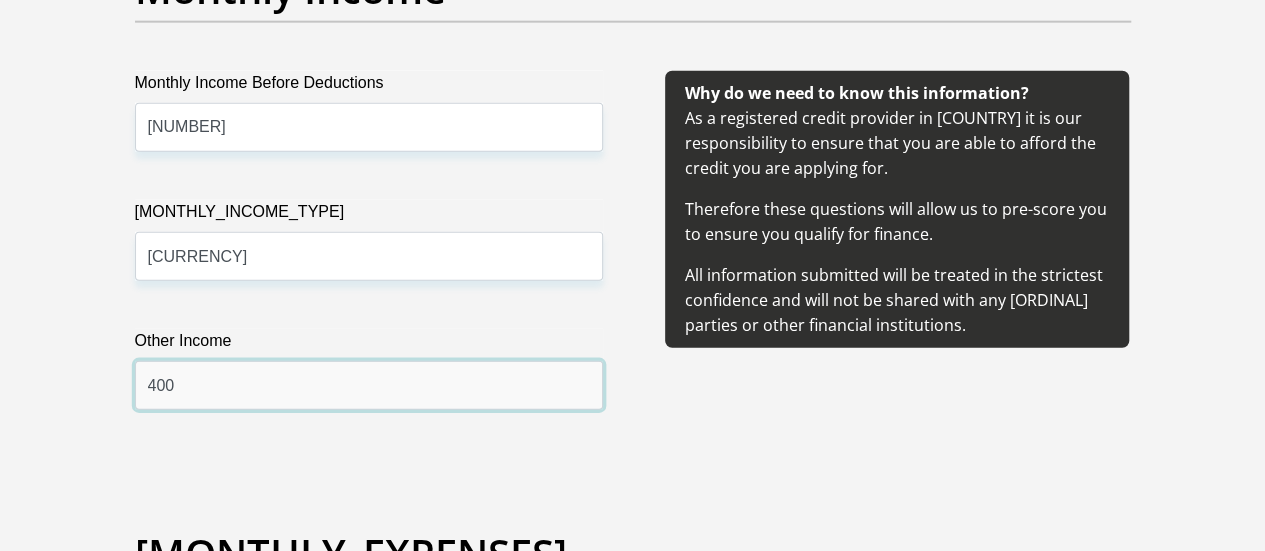 click on "400" at bounding box center [369, 385] 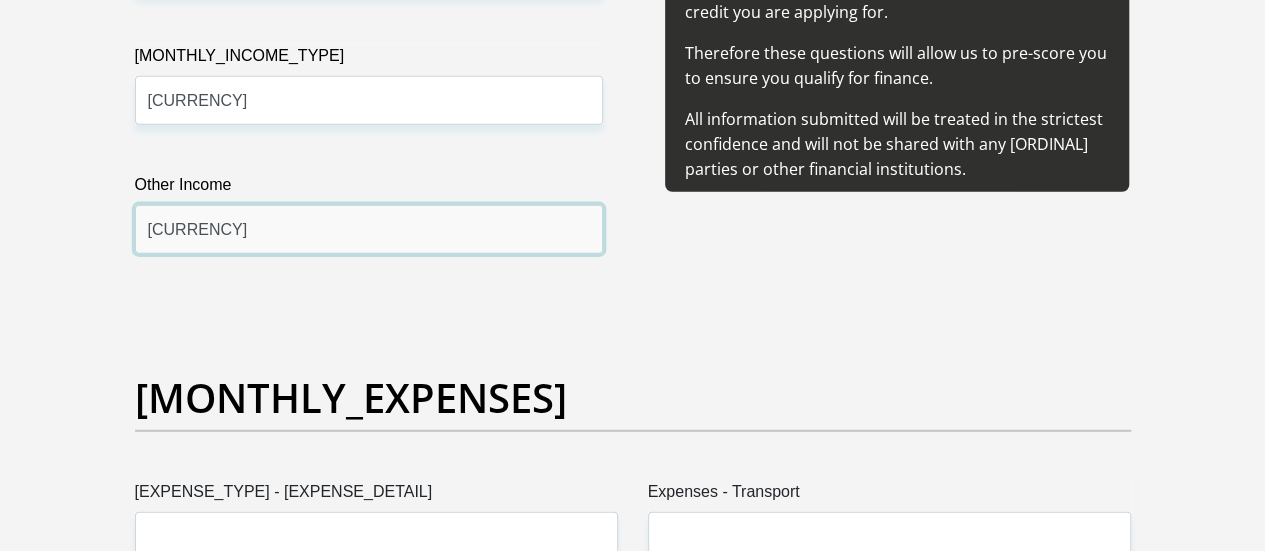 scroll, scrollTop: 2637, scrollLeft: 0, axis: vertical 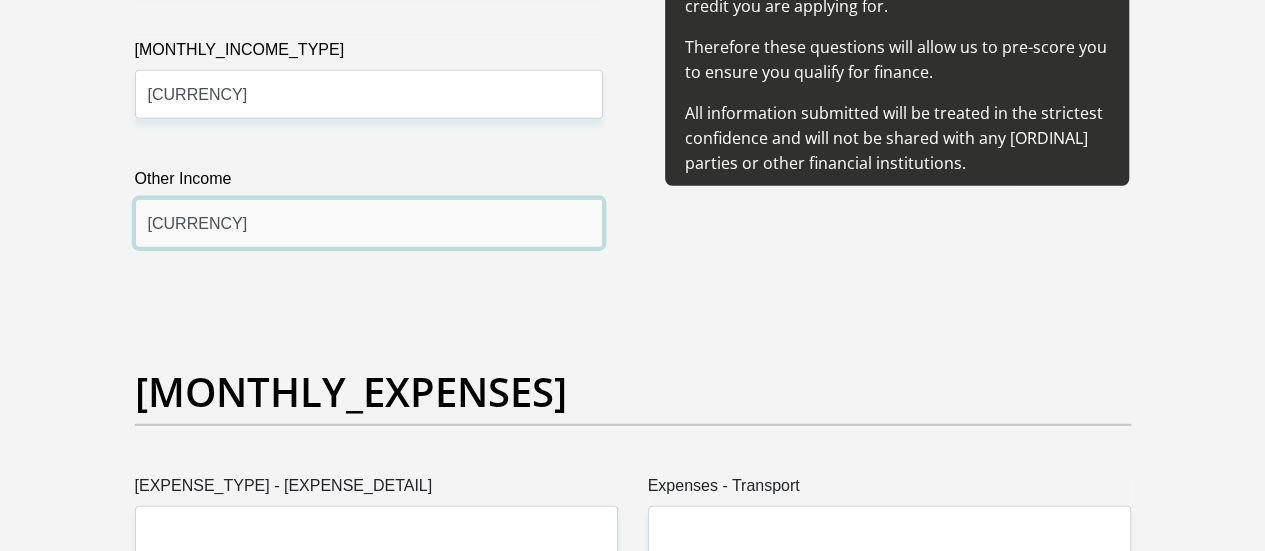 type on "[CURRENCY]" 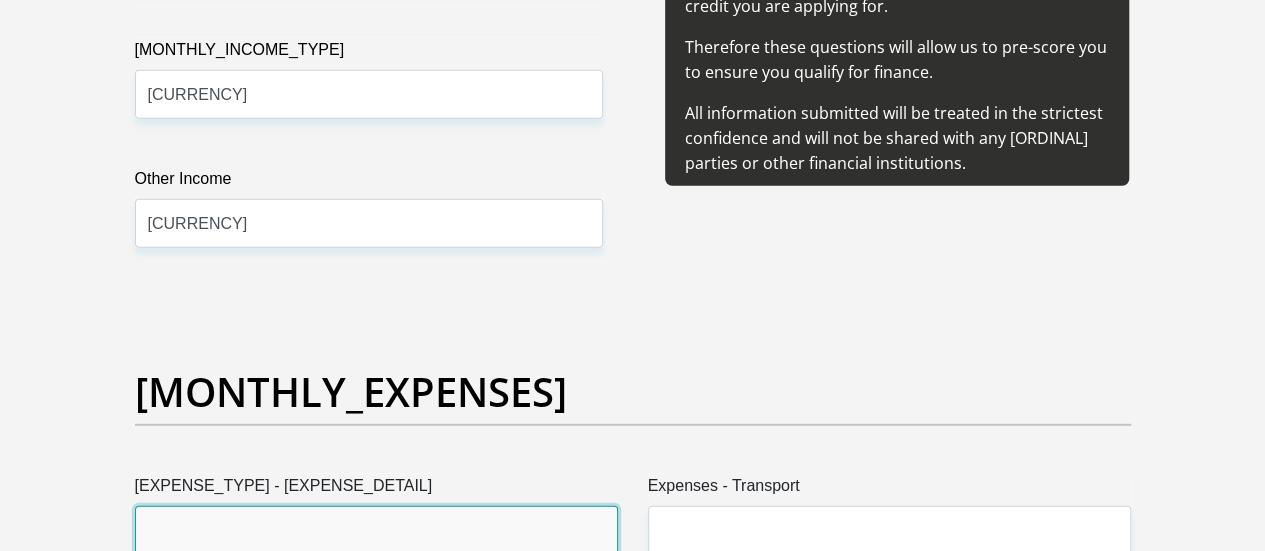 click on "[EXPENSE_TYPE] - [EXPENSE_DETAIL]" at bounding box center [376, 530] 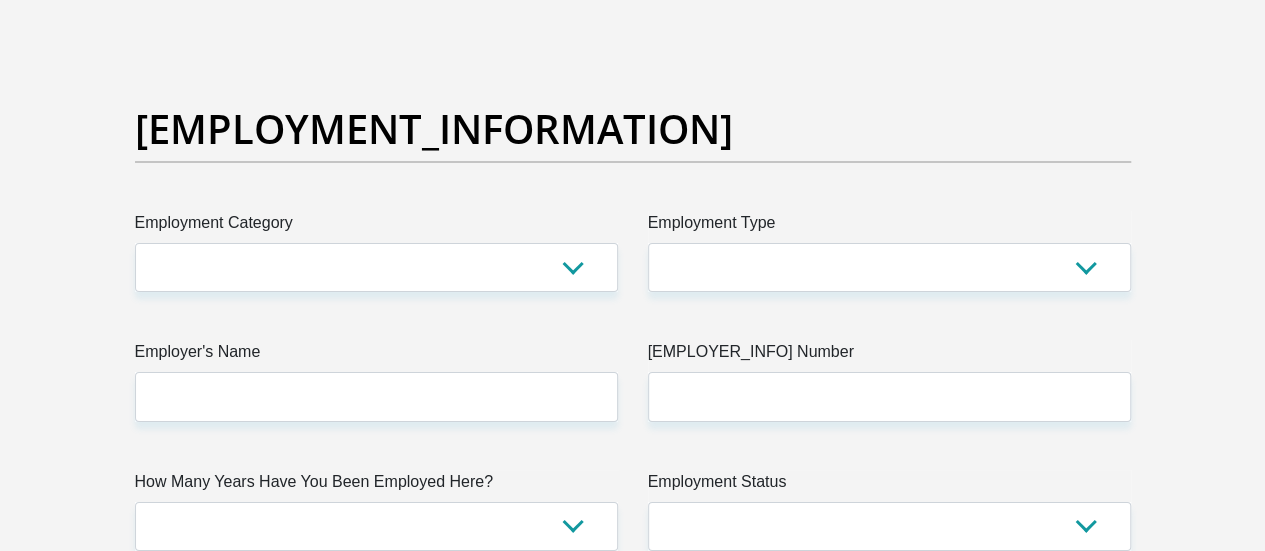 scroll, scrollTop: 3668, scrollLeft: 0, axis: vertical 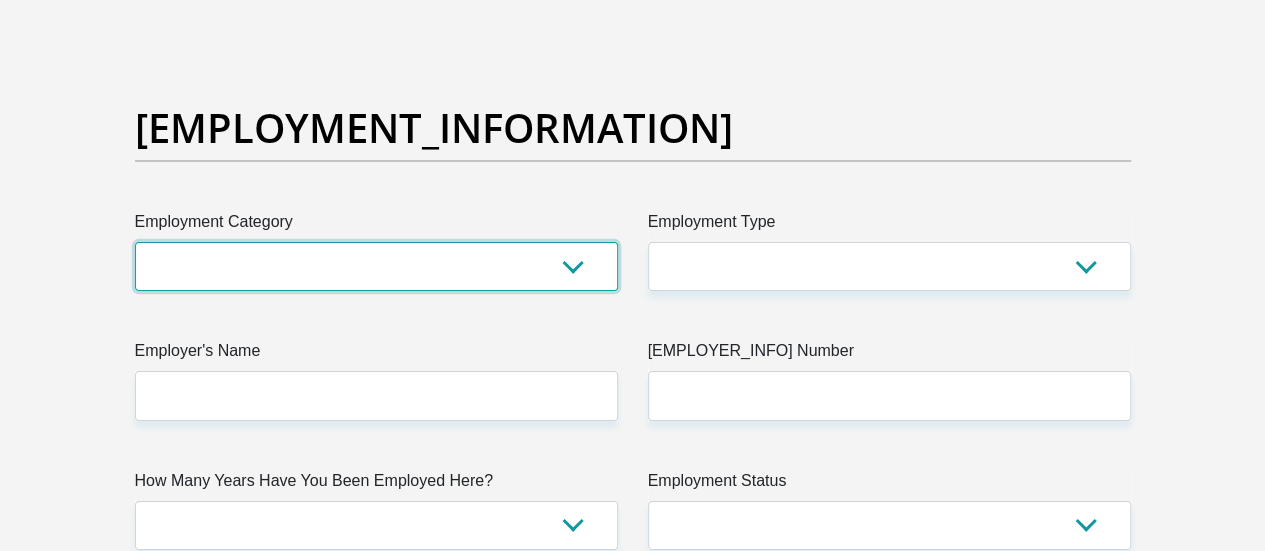click on "[INDUSTRY]
[INDUSTRY]
[INDUSTRY]
[INDUSTRY]
[INDUSTRY]
[INDUSTRY]
[INDUSTRY]
[INDUSTRY] (<br/>                      [INDUSTRY]
[INDUSTRY]
[INDUSTRY]
[INDUSTRY] & [INDUSTRY]
[INDUSTRY]
[INDUSTRY]
[INDUSTRY] ([STATUS] [INDUSTRY])
[INDUSTRY]
[INDUSTRY]
[INDUSTRY]" at bounding box center (376, 266) 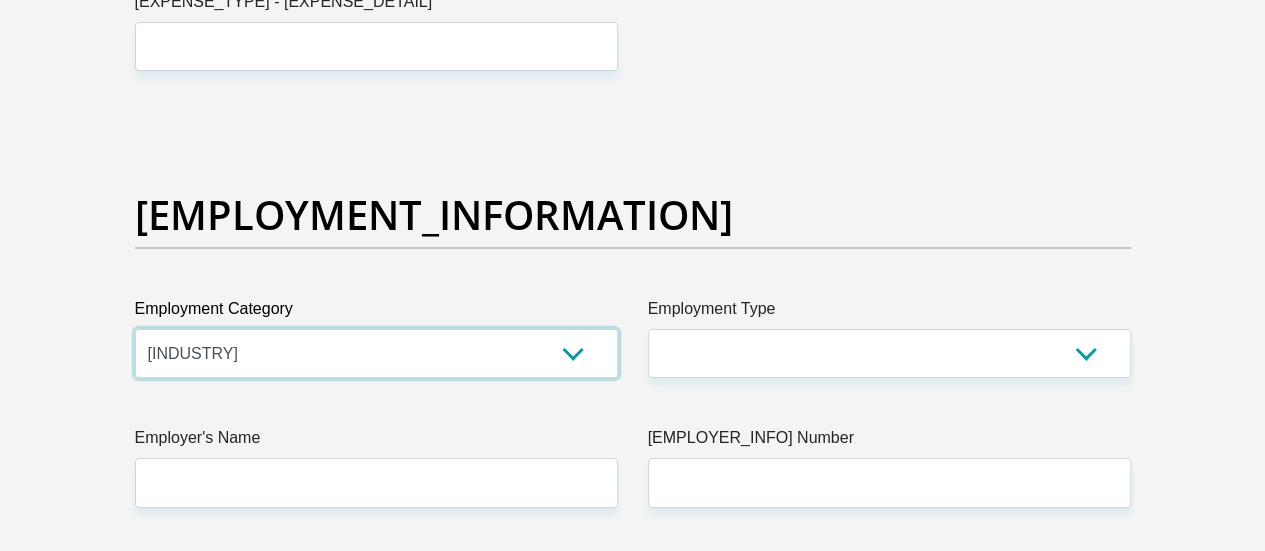 scroll, scrollTop: 3574, scrollLeft: 0, axis: vertical 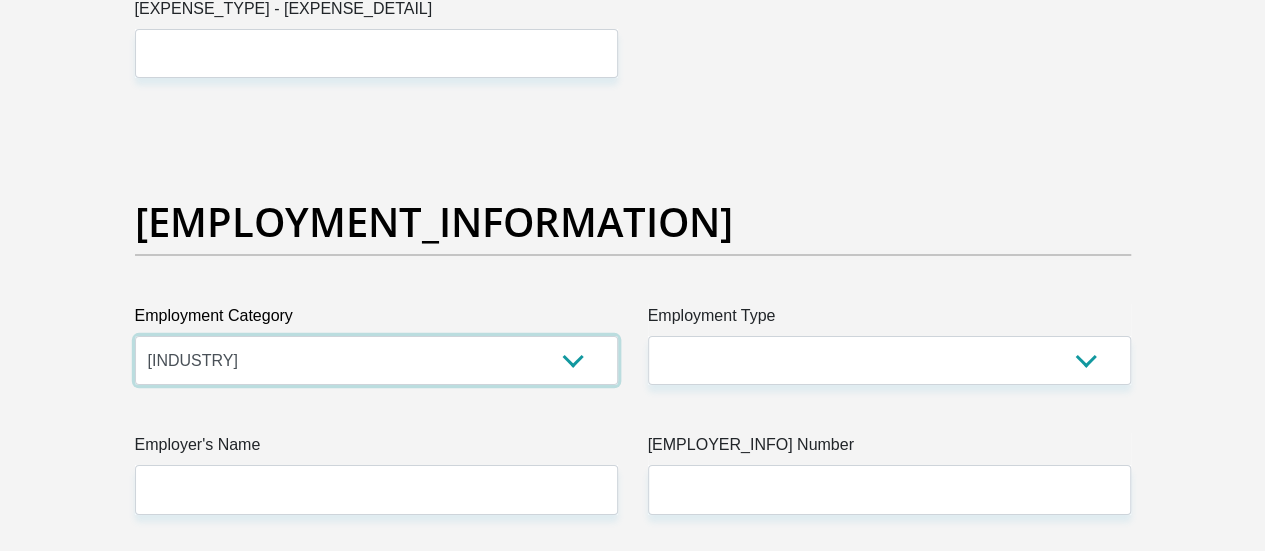 click on "[INDUSTRY]
[INDUSTRY]
[INDUSTRY]
[INDUSTRY]
[INDUSTRY]
[INDUSTRY]
[INDUSTRY]
[INDUSTRY] (<br/>                      [INDUSTRY]
[INDUSTRY]
[INDUSTRY]
[INDUSTRY] & [INDUSTRY]
[INDUSTRY]
[INDUSTRY]
[INDUSTRY] ([STATUS] [INDUSTRY])
[INDUSTRY]
[INDUSTRY]
[INDUSTRY]" at bounding box center (376, 360) 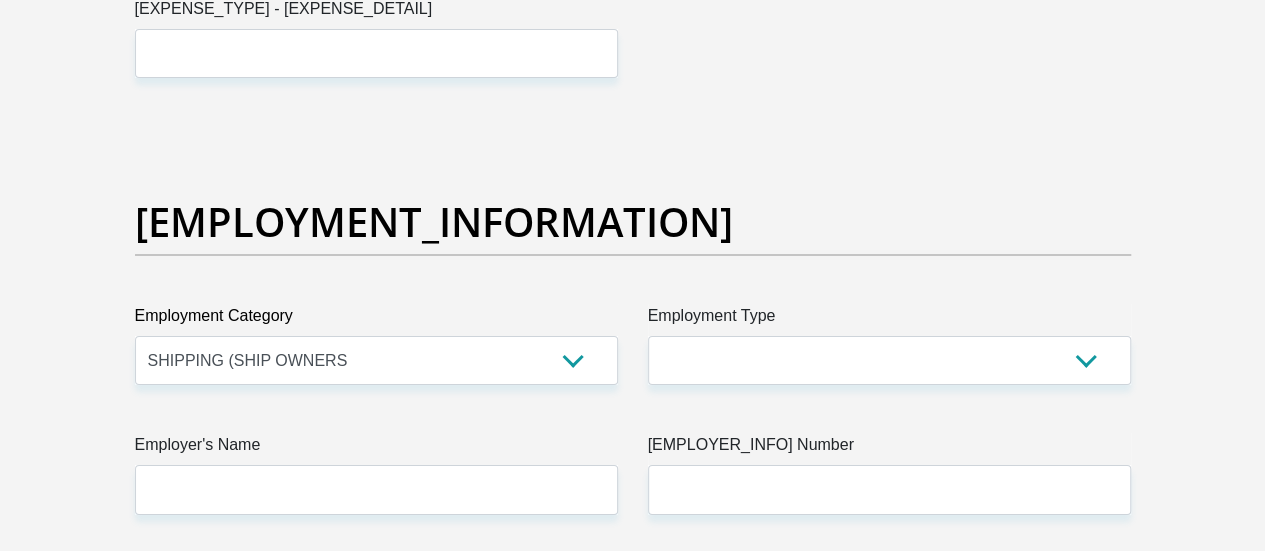 click on "Personal Details
Title
Mr
Ms
Mrs
Dr
Other
First Name
[FIRST]
Surname
[LAST]
ID Number
[ID_NUMBER]
Please input valid ID number
Race
Black
Coloured
Indian
White
Other
Contact Number
[PHONE]
Please input valid contact number
Nationality" at bounding box center (633, 98) 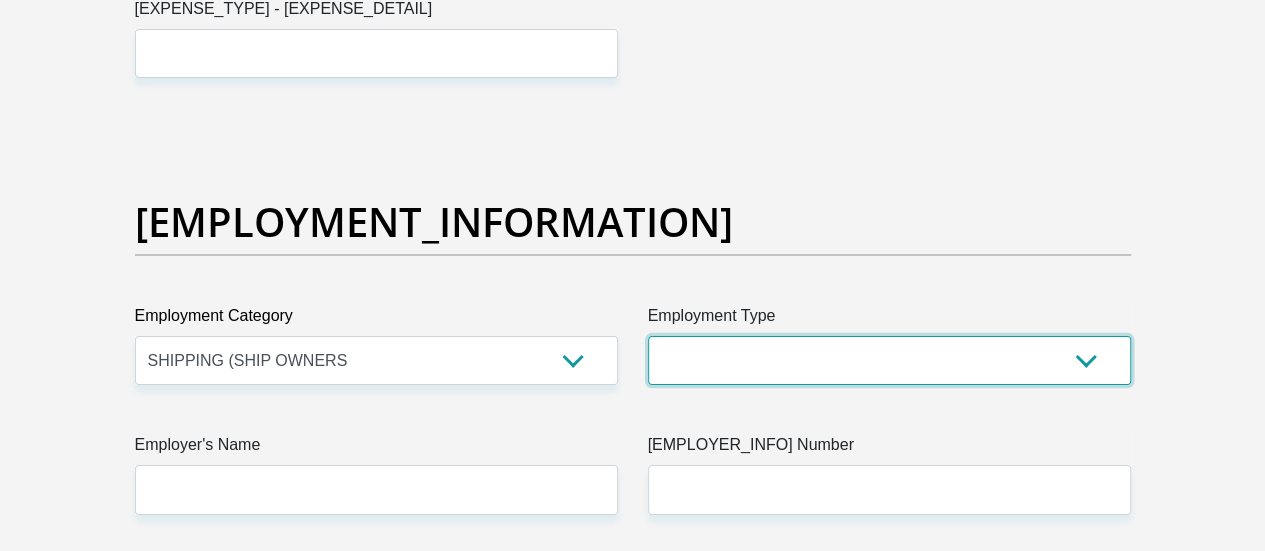 click on "[OCCUPATION]
[OCCUPATION]
[OCCUPATION]
[OCCUPATION]
[OCCUPATION]
[OCCUPATION]
[OCCUPATION] - [OCCUPATION]
[OCCUPATION]
[OCCUPATION]
[OCCUPATION]
[OCCUPATION]
[OCCUPATION]
[OCCUPATION]
[OCCUPATION]
[OCCUPATION]
[OCCUPATION]/[OCCUPATION]
[OCCUPATION]
[OCCUPATION]
[OCCUPATION]
[OCCUPATION]
[OCCUPATION]
[OCCUPATION]
[OCCUPATION]  [OCCUPATION]  [OCCUPATION]" at bounding box center (889, 360) 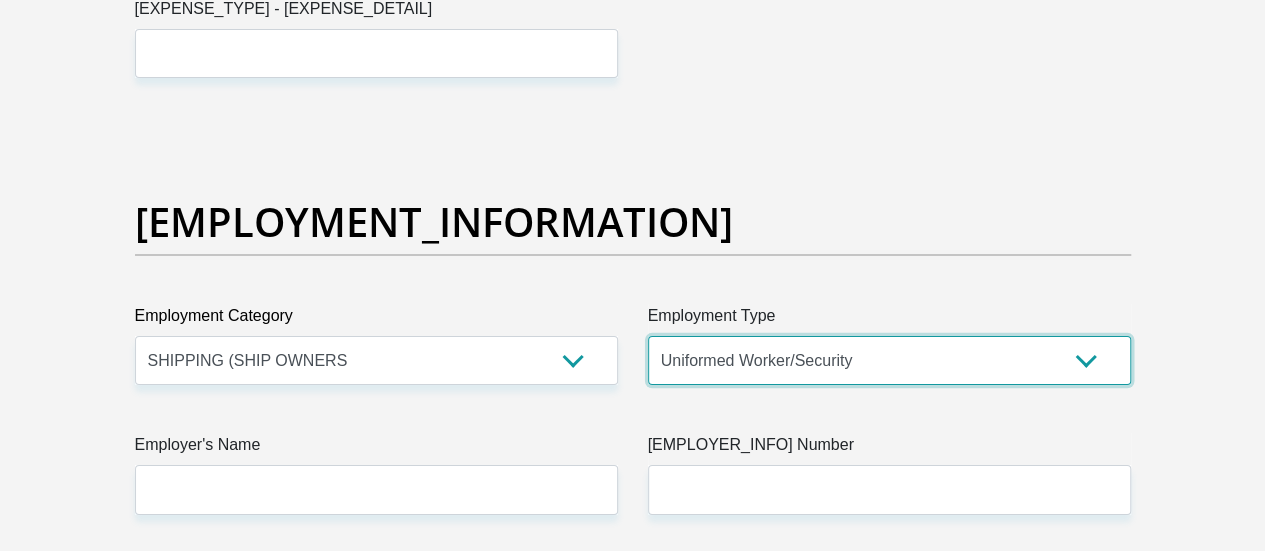 click on "[OCCUPATION]
[OCCUPATION]
[OCCUPATION]
[OCCUPATION]
[OCCUPATION]
[OCCUPATION]
[OCCUPATION] - [OCCUPATION]
[OCCUPATION]
[OCCUPATION]
[OCCUPATION]
[OCCUPATION]
[OCCUPATION]
[OCCUPATION]
[OCCUPATION]
[OCCUPATION]
[OCCUPATION]/[OCCUPATION]
[OCCUPATION]
[OCCUPATION]
[OCCUPATION]
[OCCUPATION]
[OCCUPATION]
[OCCUPATION]
[OCCUPATION]  [OCCUPATION]  [OCCUPATION]" at bounding box center [889, 360] 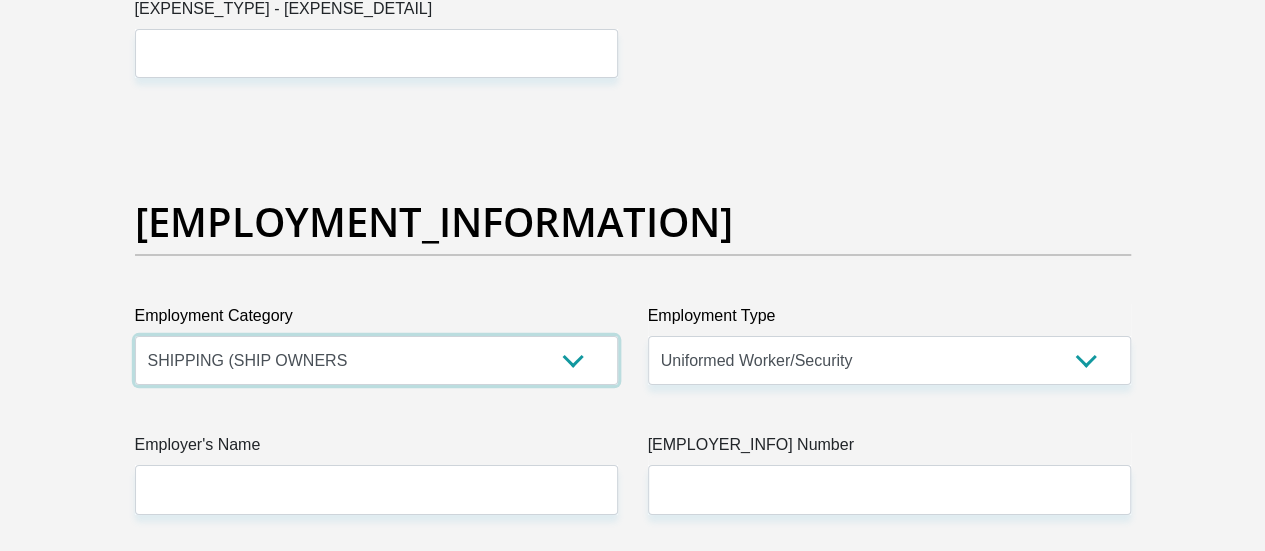 click on "[INDUSTRY]
[INDUSTRY]
[INDUSTRY]
[INDUSTRY]
[INDUSTRY]
[INDUSTRY]
[INDUSTRY]
[INDUSTRY] (<br/>                      [INDUSTRY]
[INDUSTRY]
[INDUSTRY]
[INDUSTRY] & [INDUSTRY]
[INDUSTRY]
[INDUSTRY]
[INDUSTRY] ([STATUS] [INDUSTRY])
[INDUSTRY]
[INDUSTRY]
[INDUSTRY]" at bounding box center [376, 360] 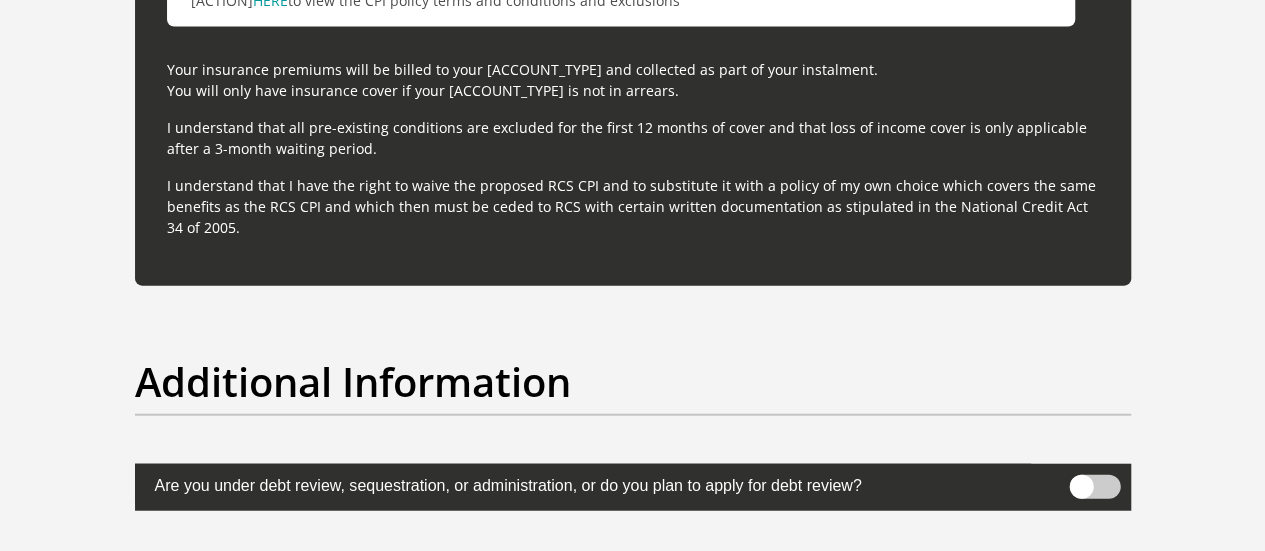 scroll, scrollTop: 6094, scrollLeft: 0, axis: vertical 